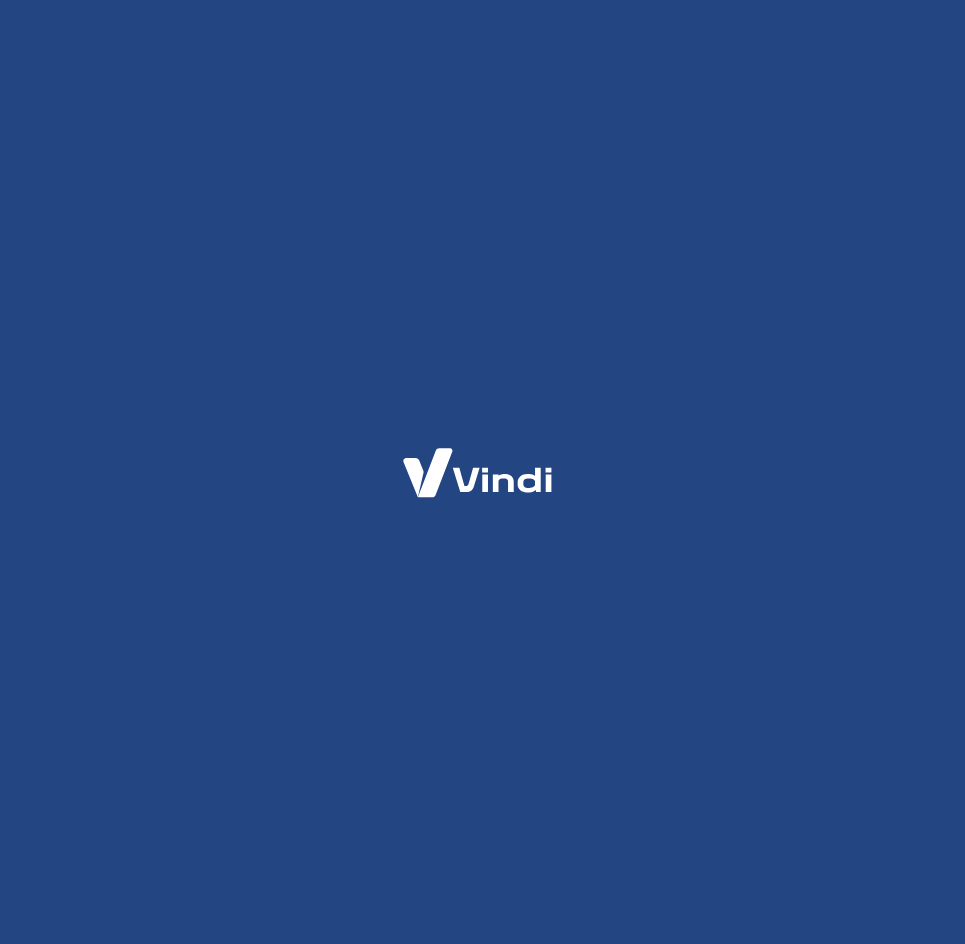 scroll, scrollTop: 0, scrollLeft: 0, axis: both 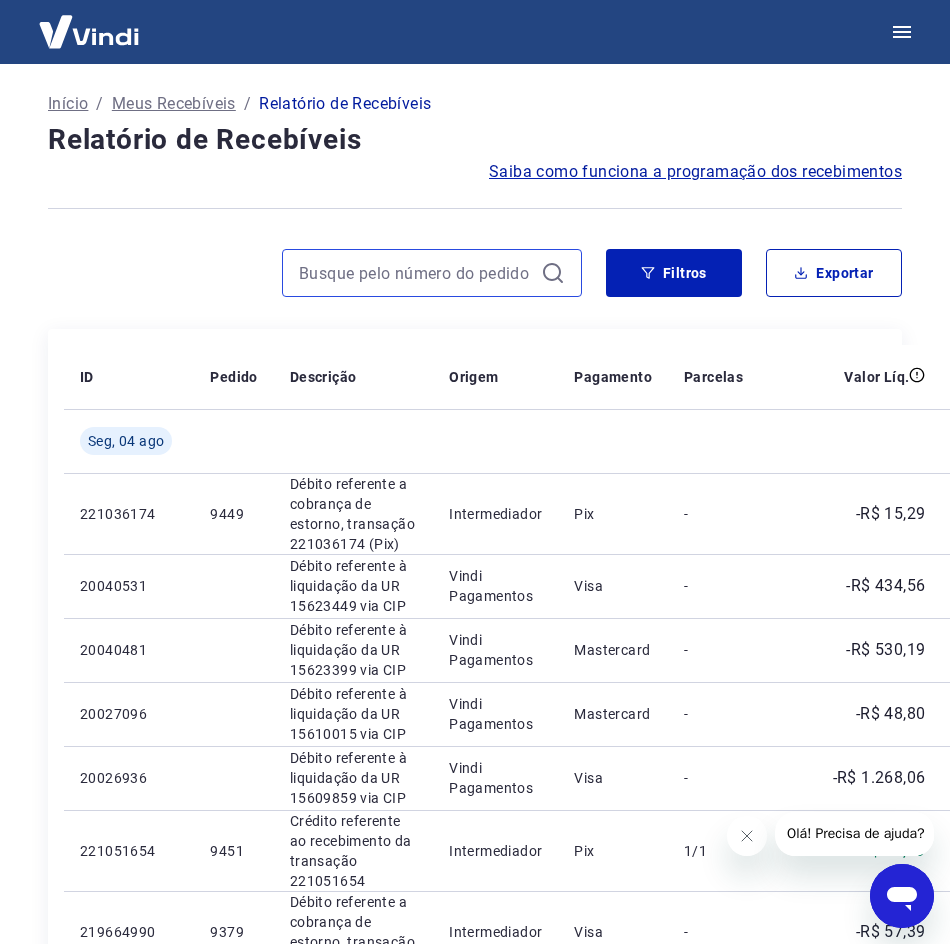 click at bounding box center [416, 273] 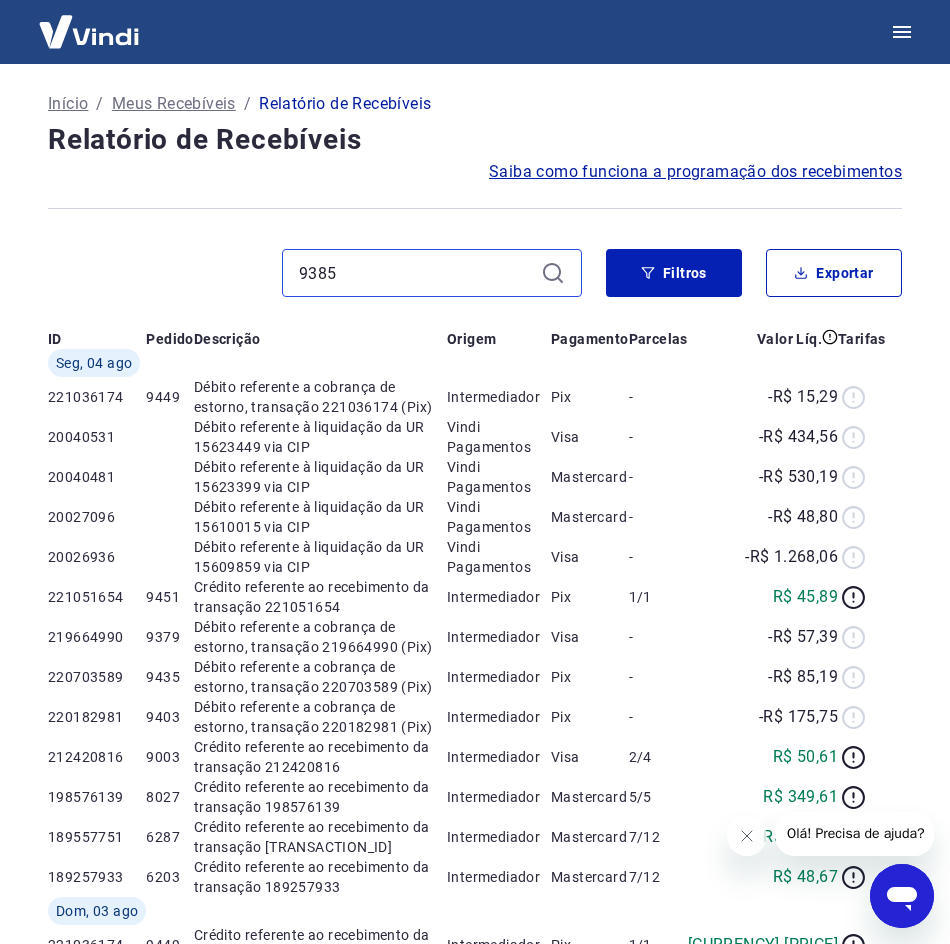 type on "9385" 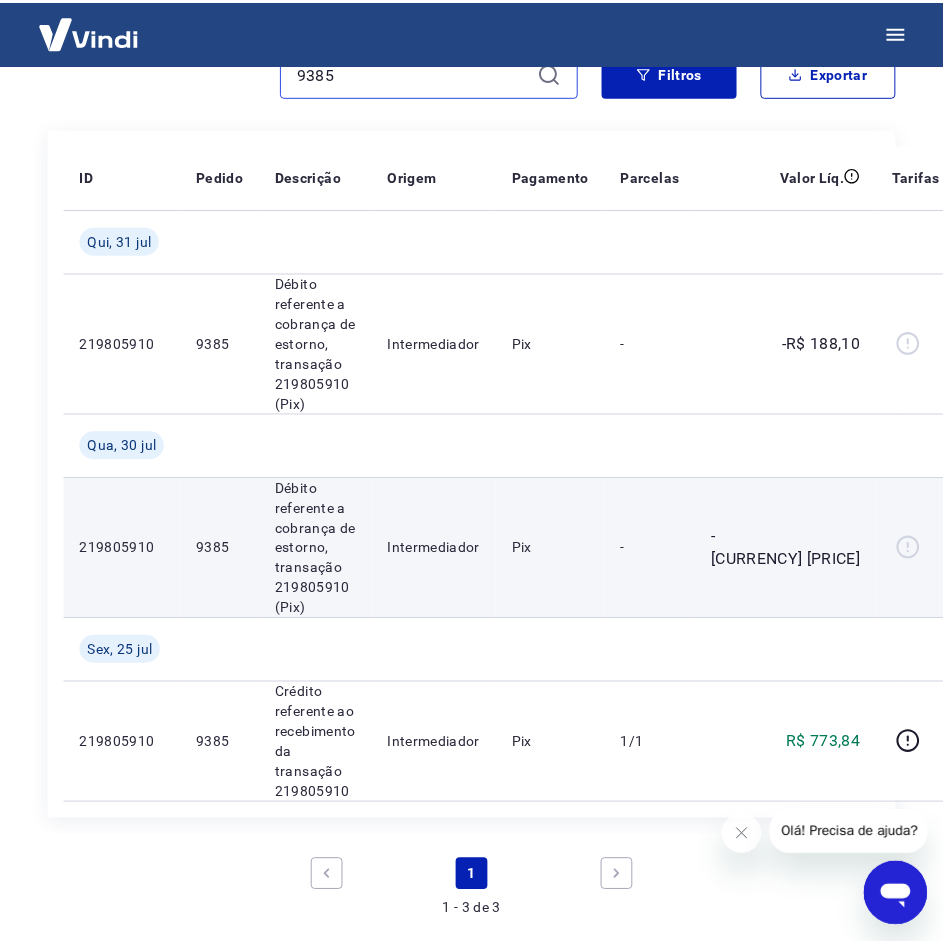 scroll, scrollTop: 300, scrollLeft: 0, axis: vertical 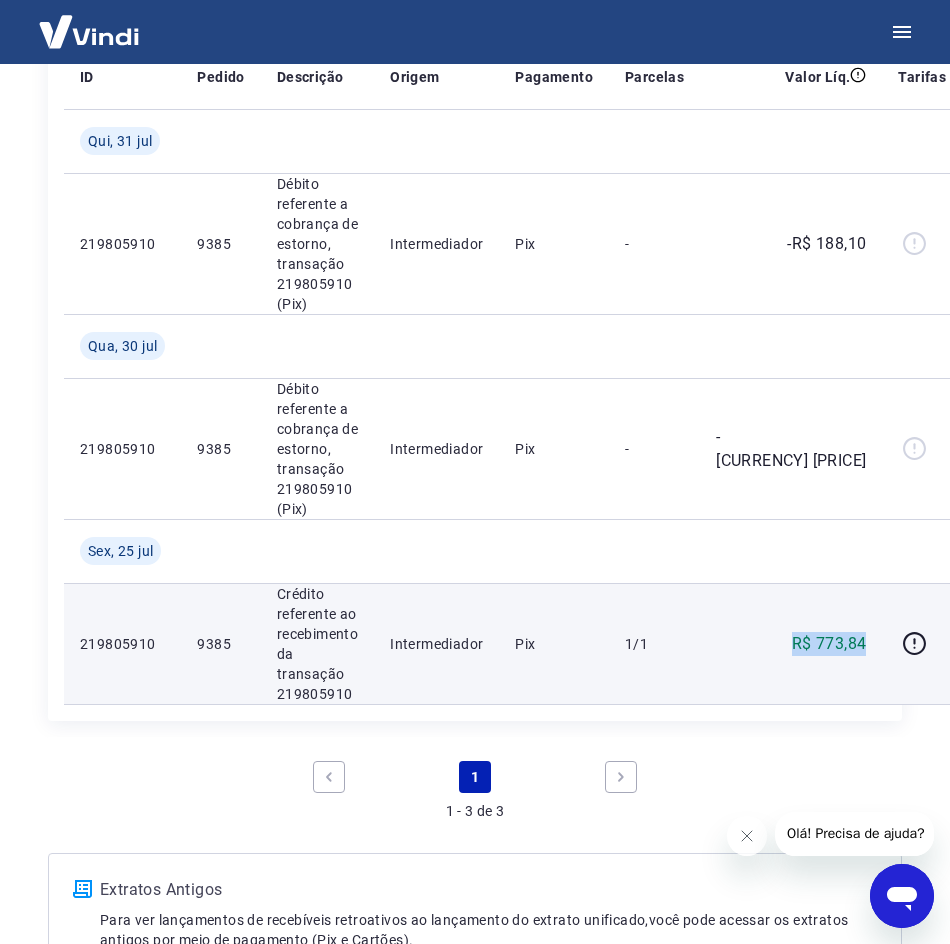 drag, startPoint x: 789, startPoint y: 641, endPoint x: 719, endPoint y: 635, distance: 70.256676 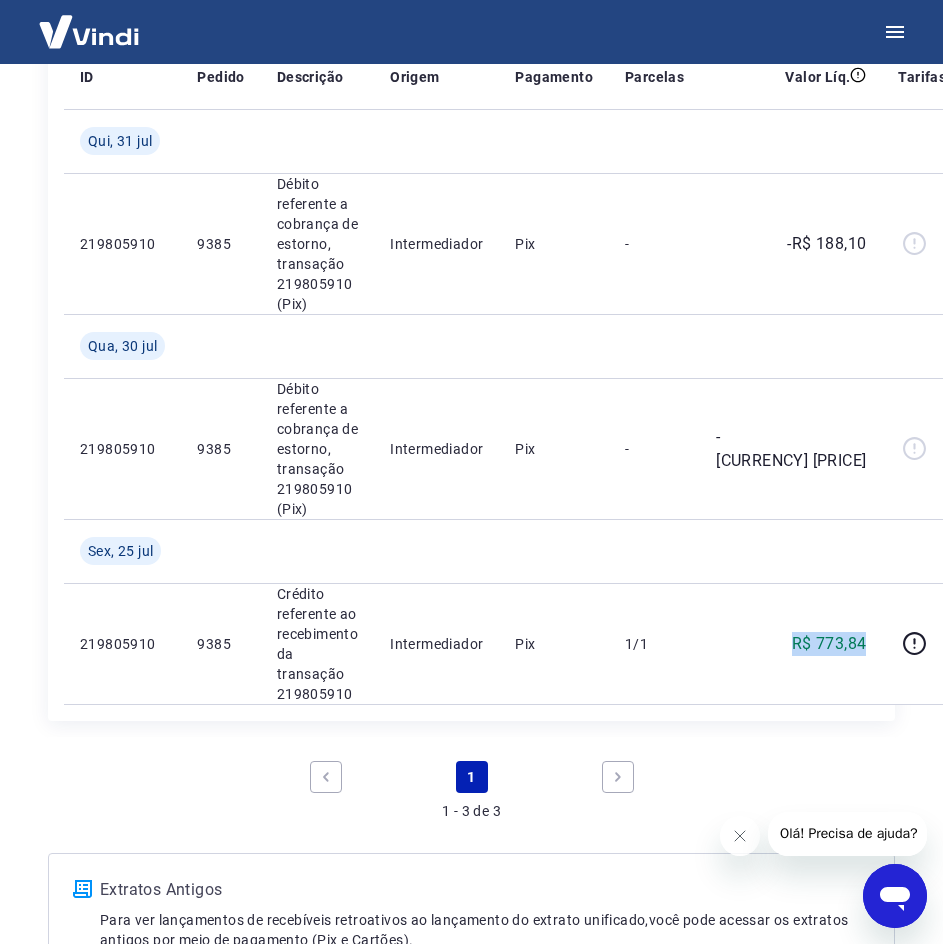scroll, scrollTop: 0, scrollLeft: 0, axis: both 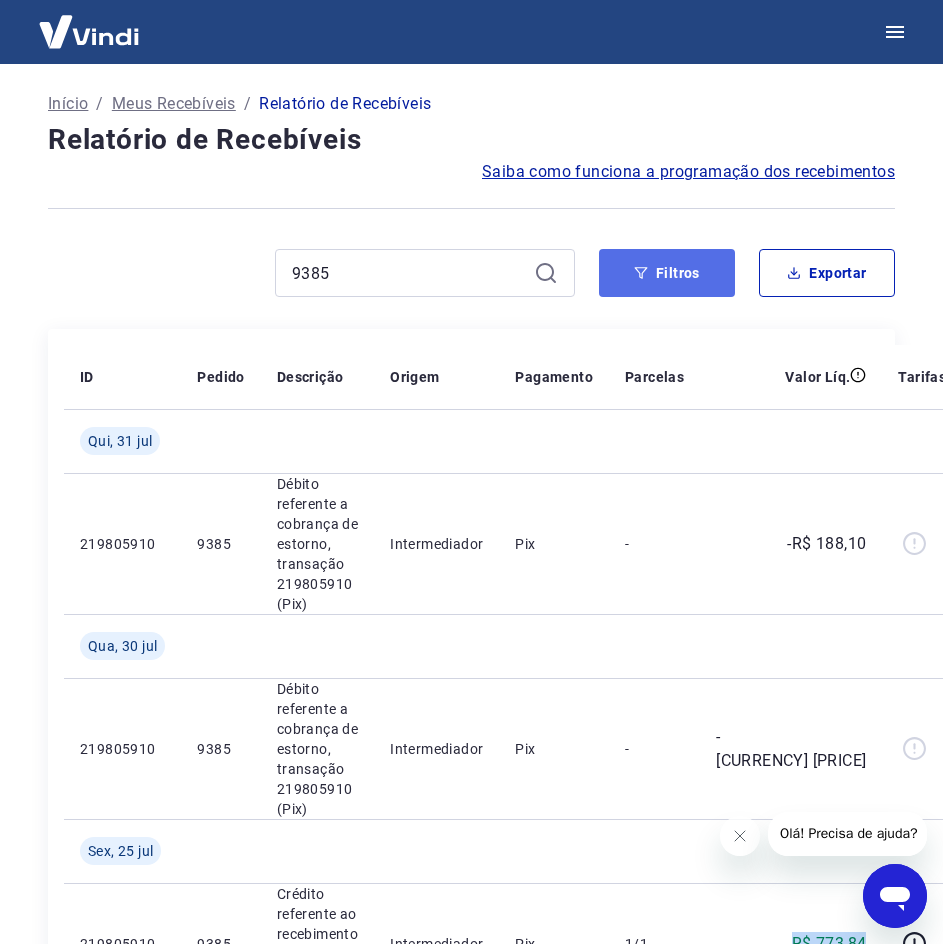 click on "Filtros" at bounding box center [667, 273] 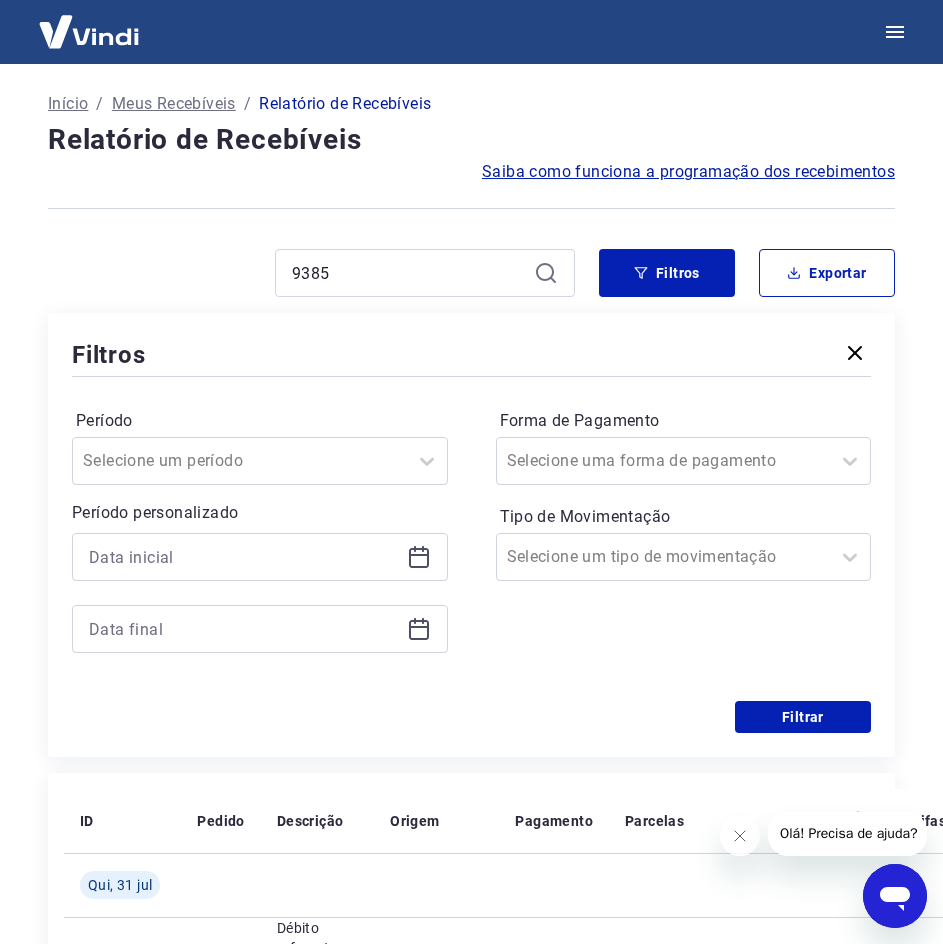 click 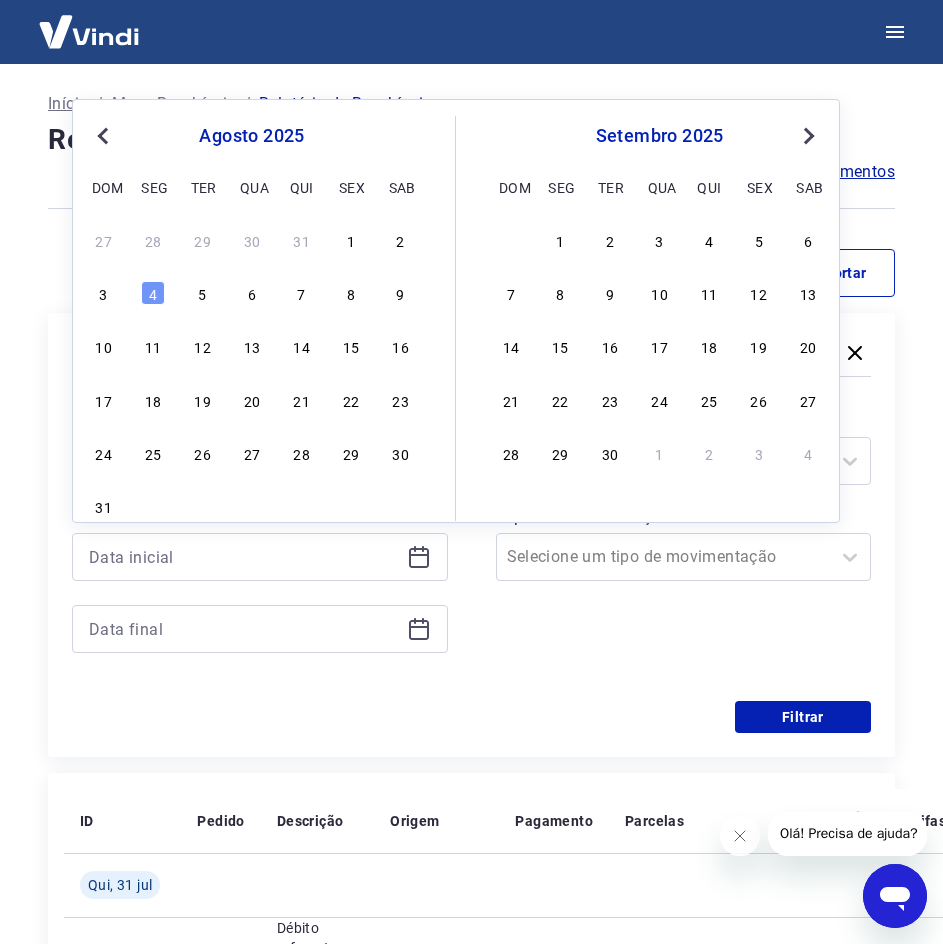 click on "Previous Month" at bounding box center (103, 136) 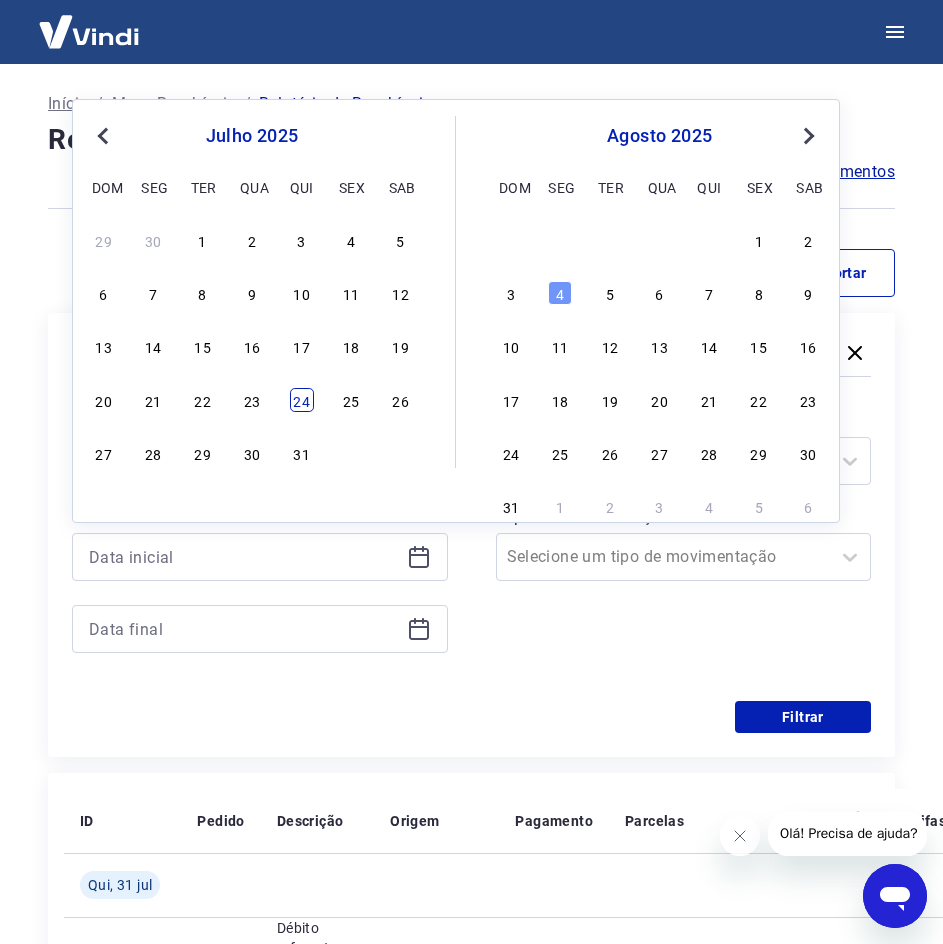 click on "24" at bounding box center (302, 400) 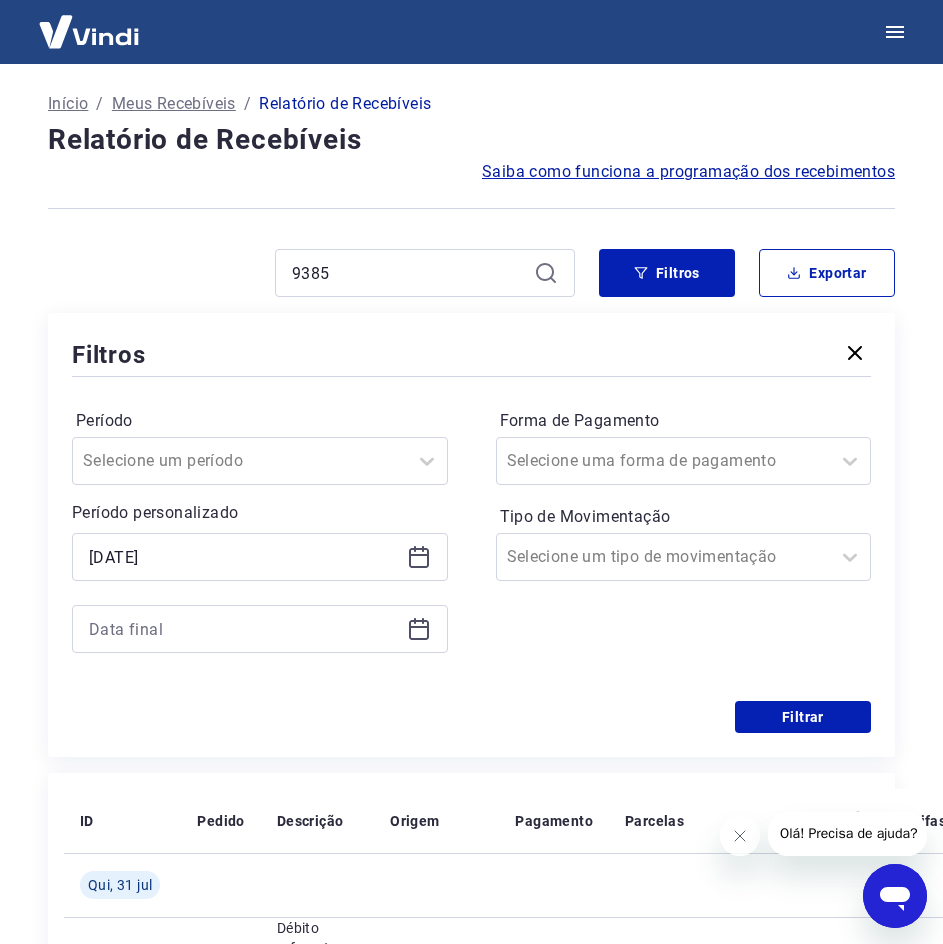 click 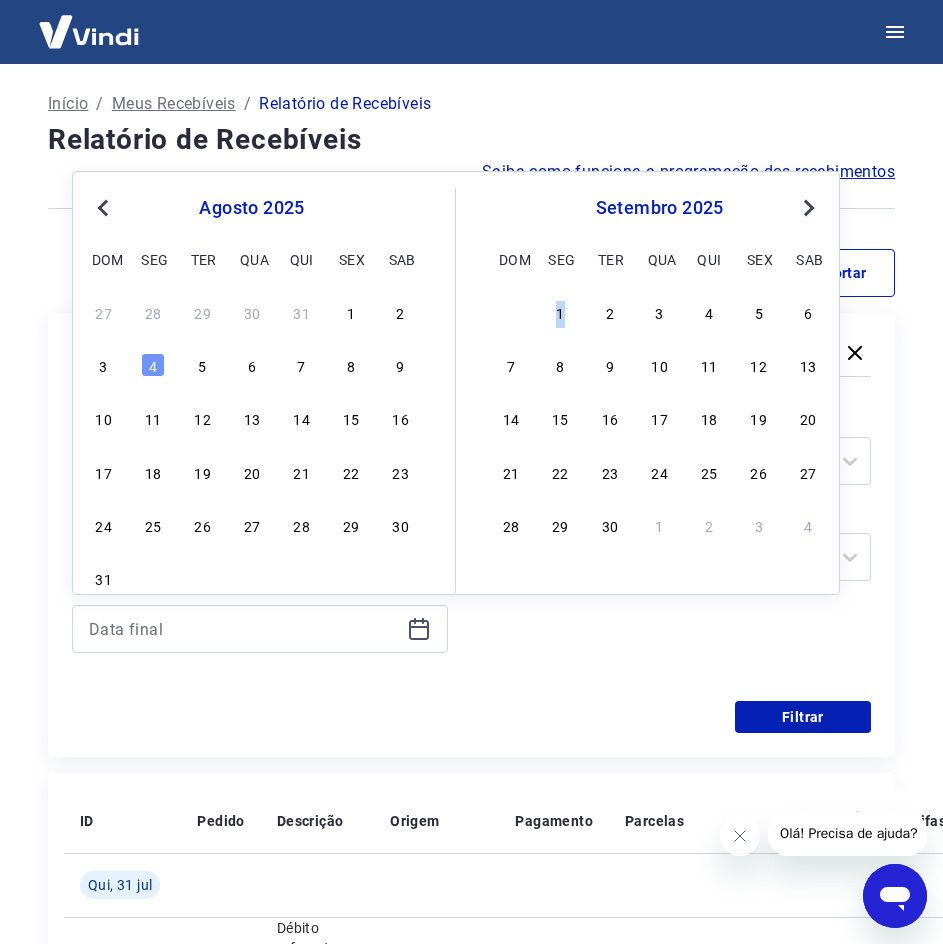 drag, startPoint x: 564, startPoint y: 321, endPoint x: 284, endPoint y: 357, distance: 282.3048 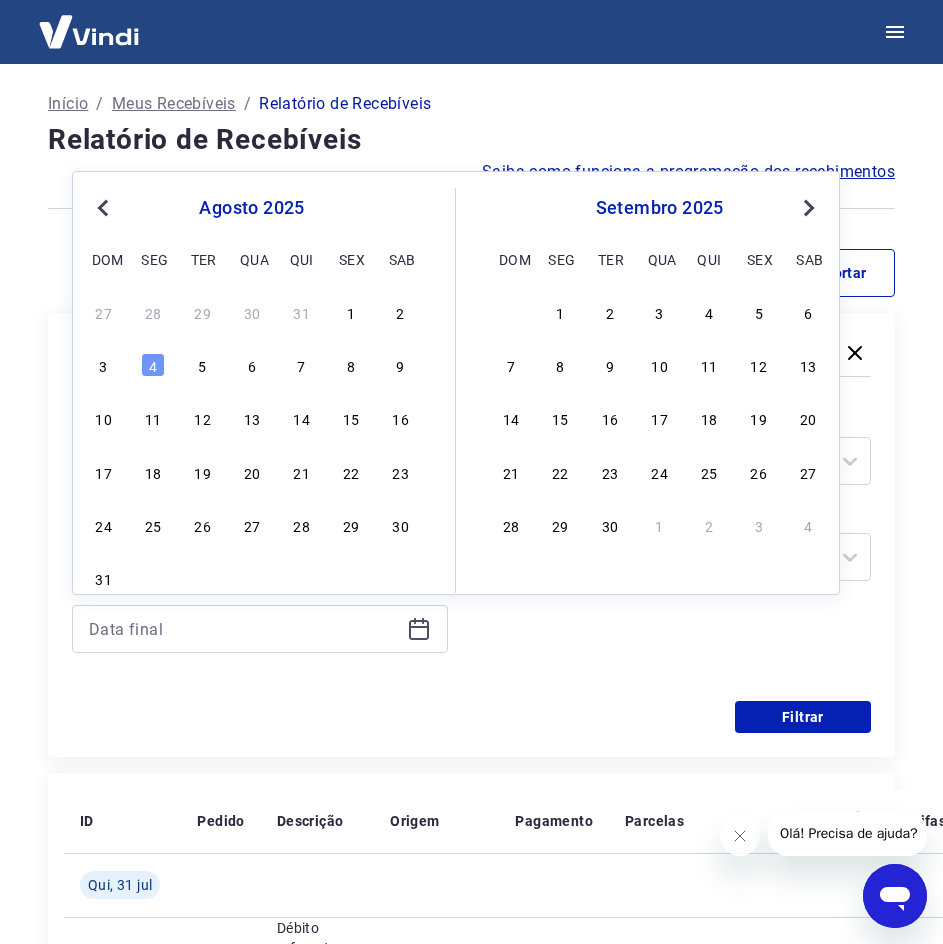 drag, startPoint x: 160, startPoint y: 370, endPoint x: 180, endPoint y: 367, distance: 20.22375 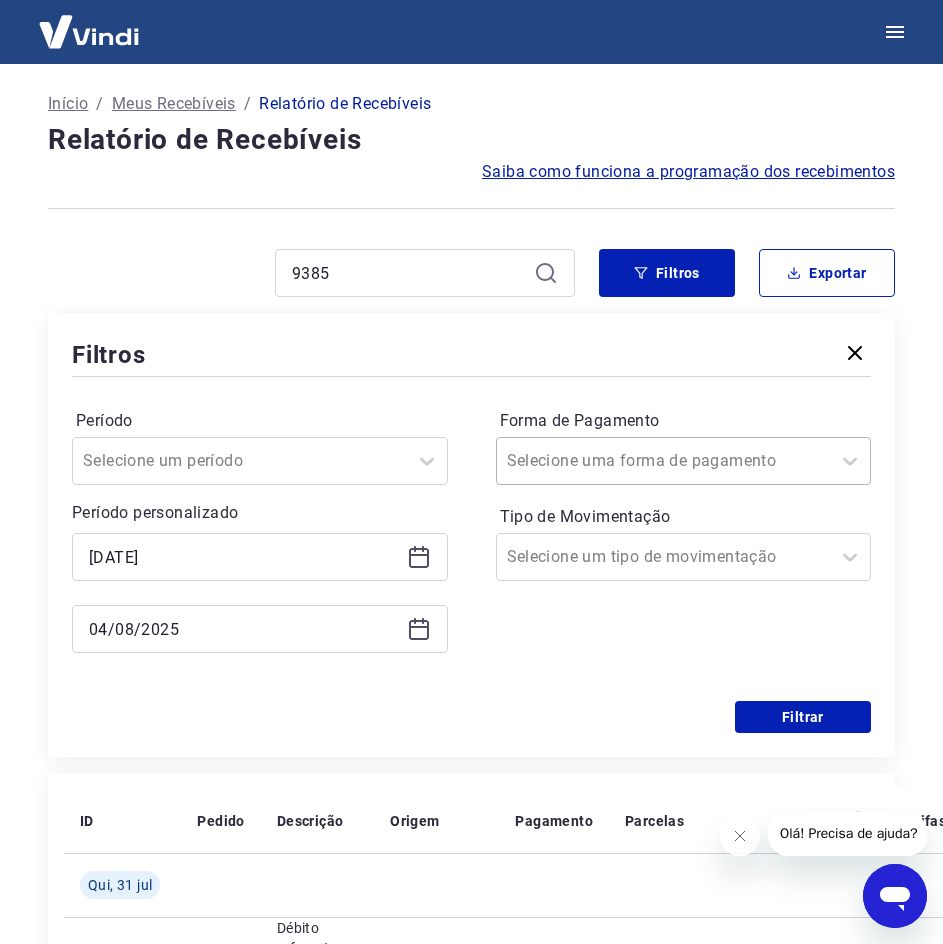 click at bounding box center [664, 461] 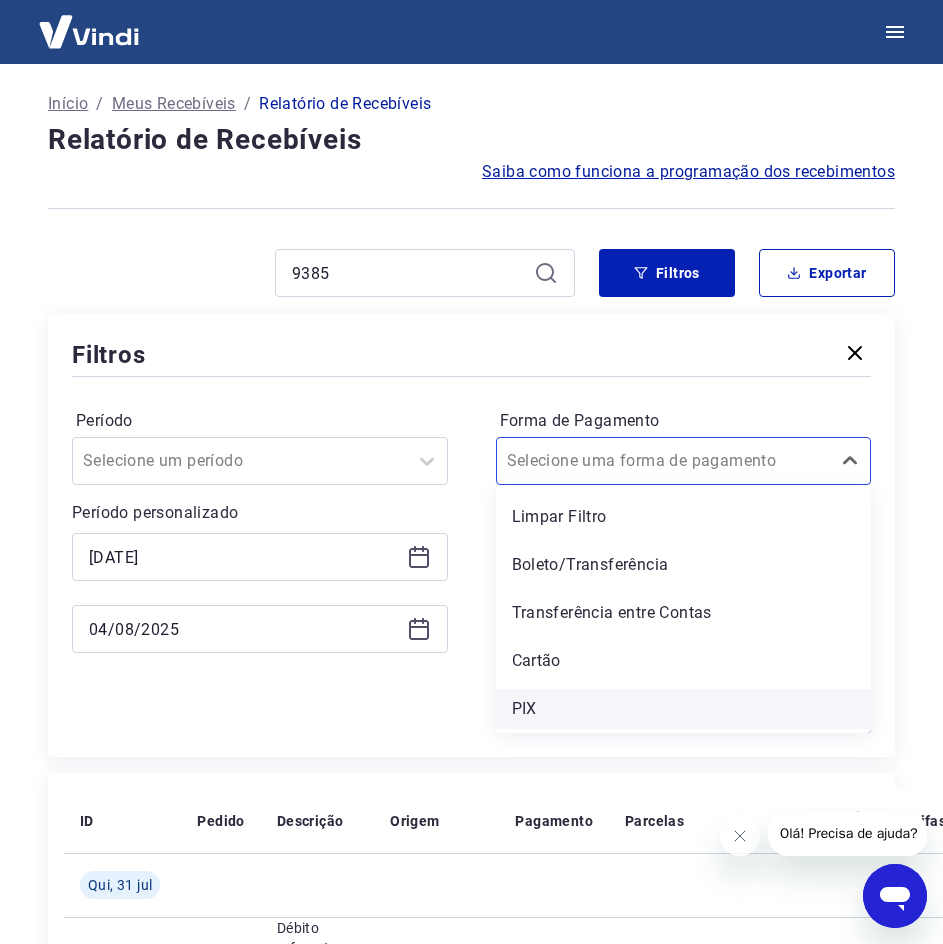 click on "PIX" at bounding box center [684, 709] 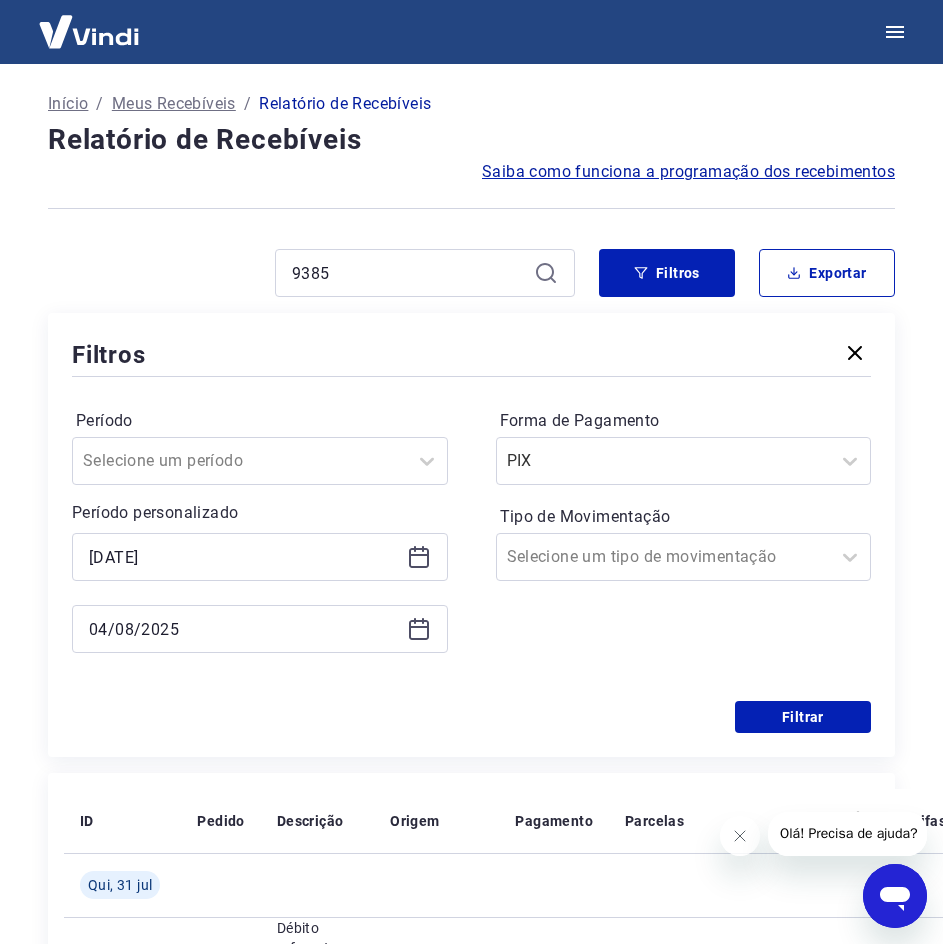 click on "Filtros Período Selecione um período Período personalizado Selected date: [DAY_NAME], [DATE] [DATE] Selected date: [DAY_NAME], [DATE] [DATE] Forma de Pagamento PIX Tipo de Movimentação Selecione um tipo de movimentação Filtrar" at bounding box center (471, 535) 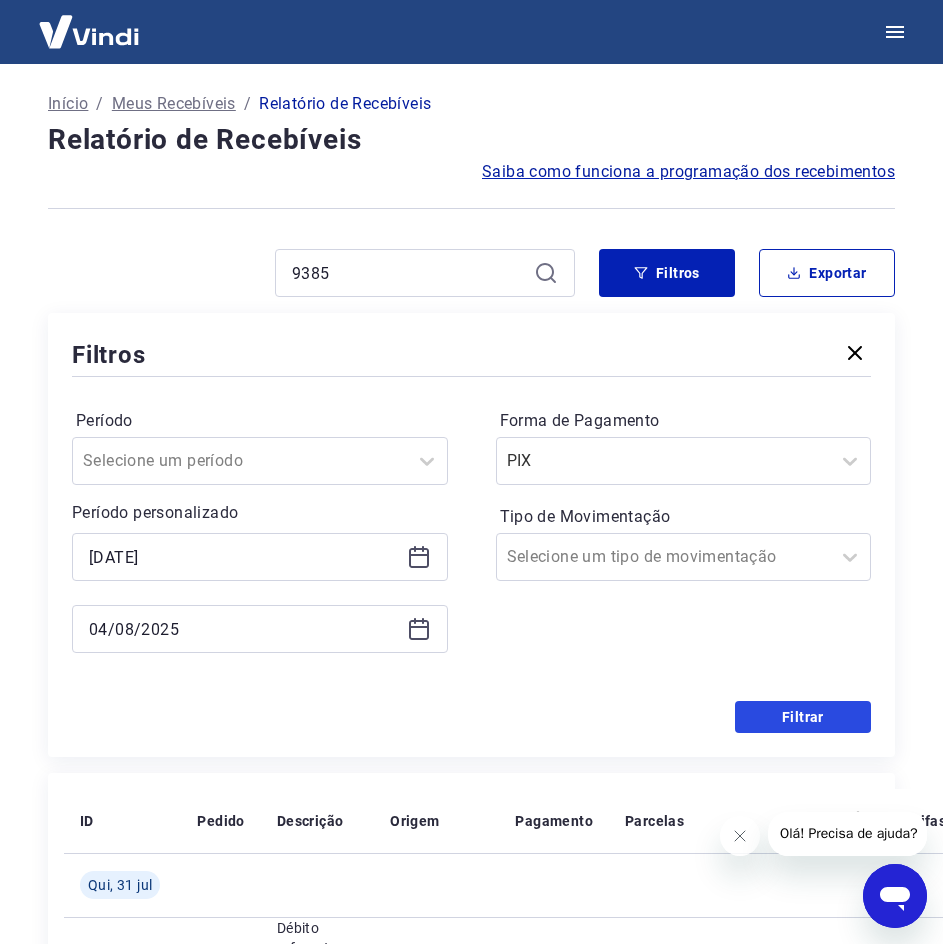 click on "Filtrar" at bounding box center (803, 717) 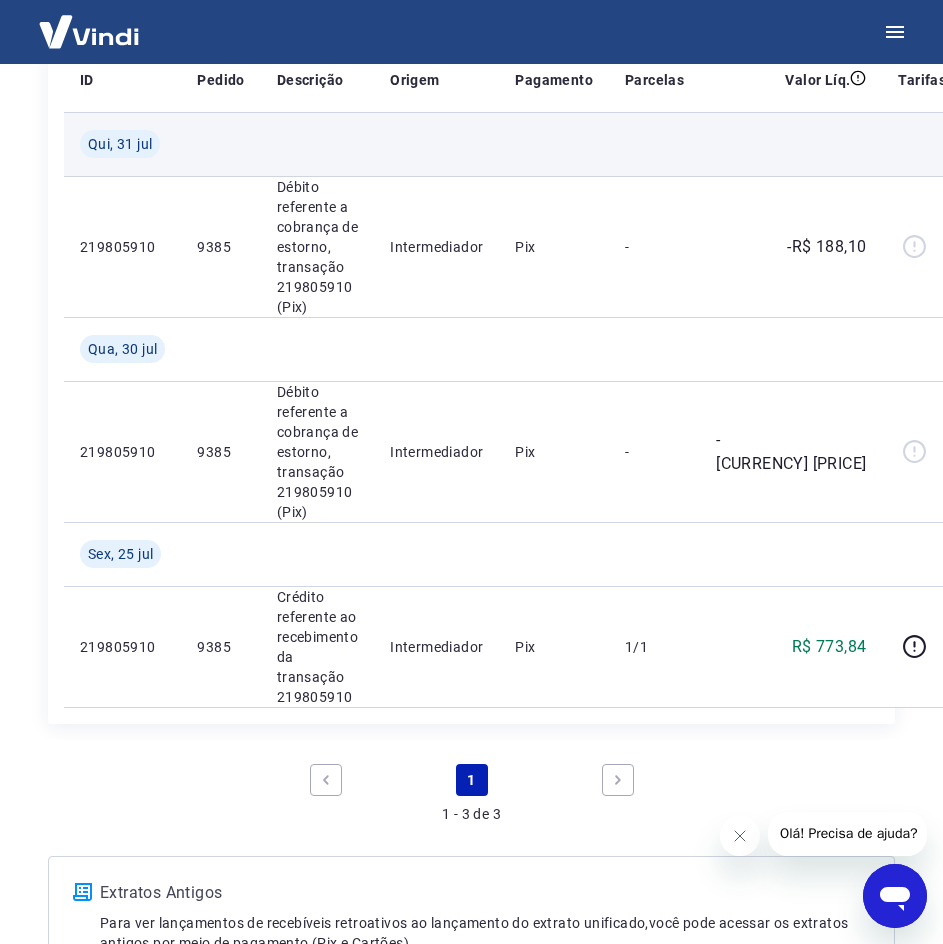 scroll, scrollTop: 0, scrollLeft: 0, axis: both 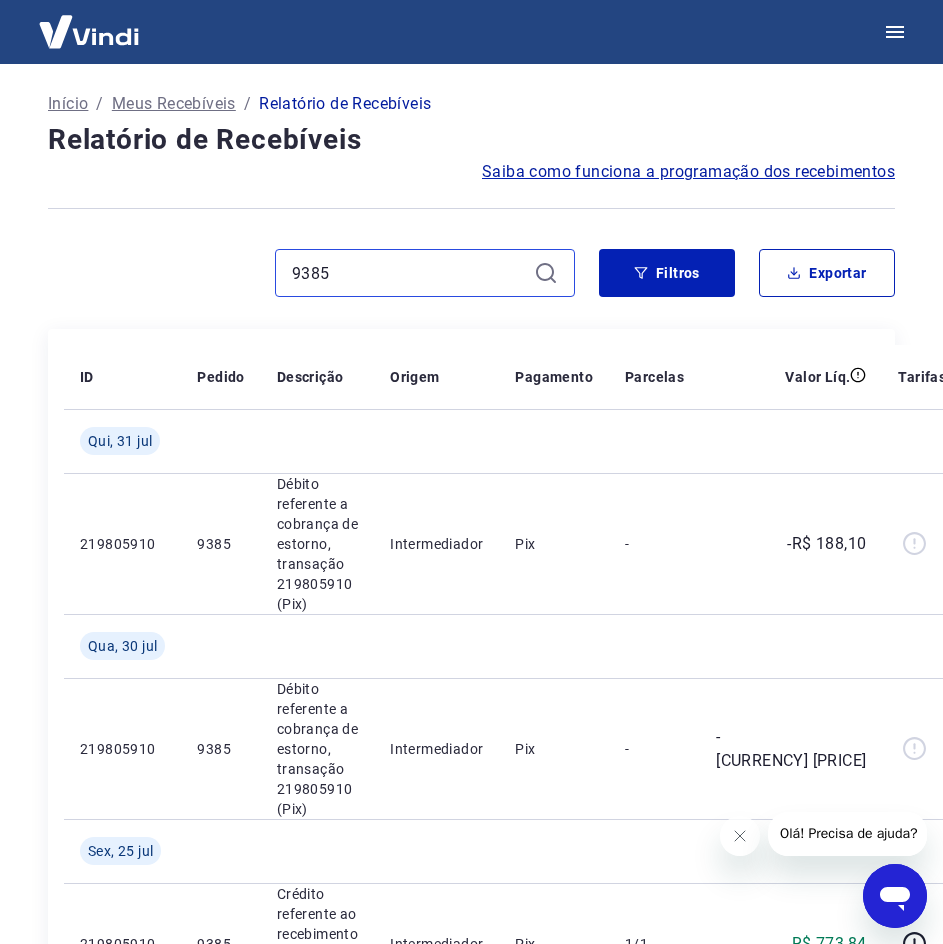 drag, startPoint x: 427, startPoint y: 276, endPoint x: 1, endPoint y: 290, distance: 426.22998 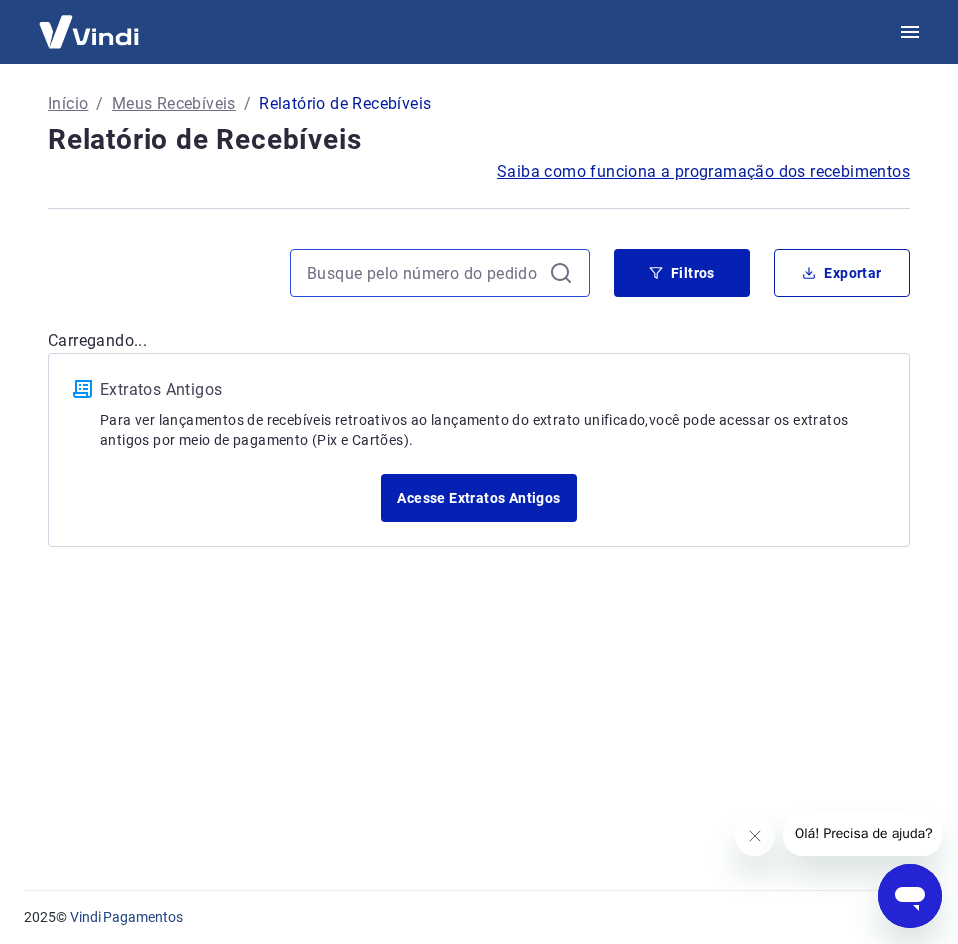 type 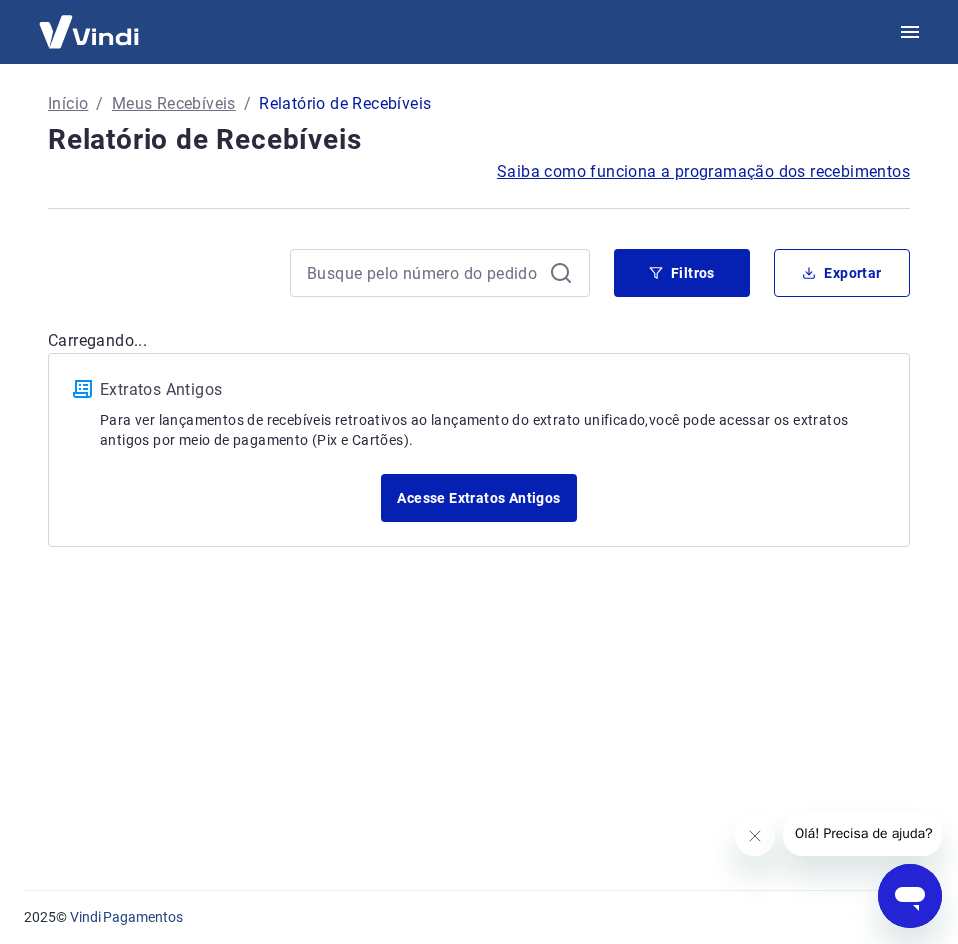 click at bounding box center (440, 273) 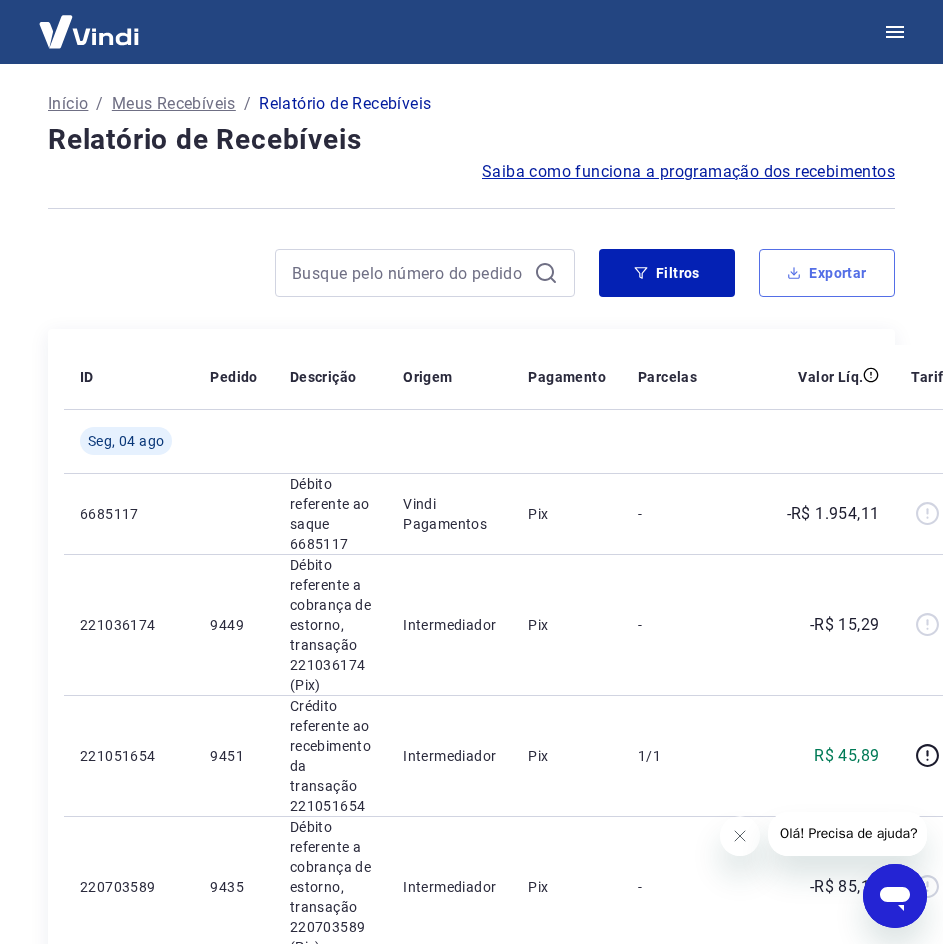 click 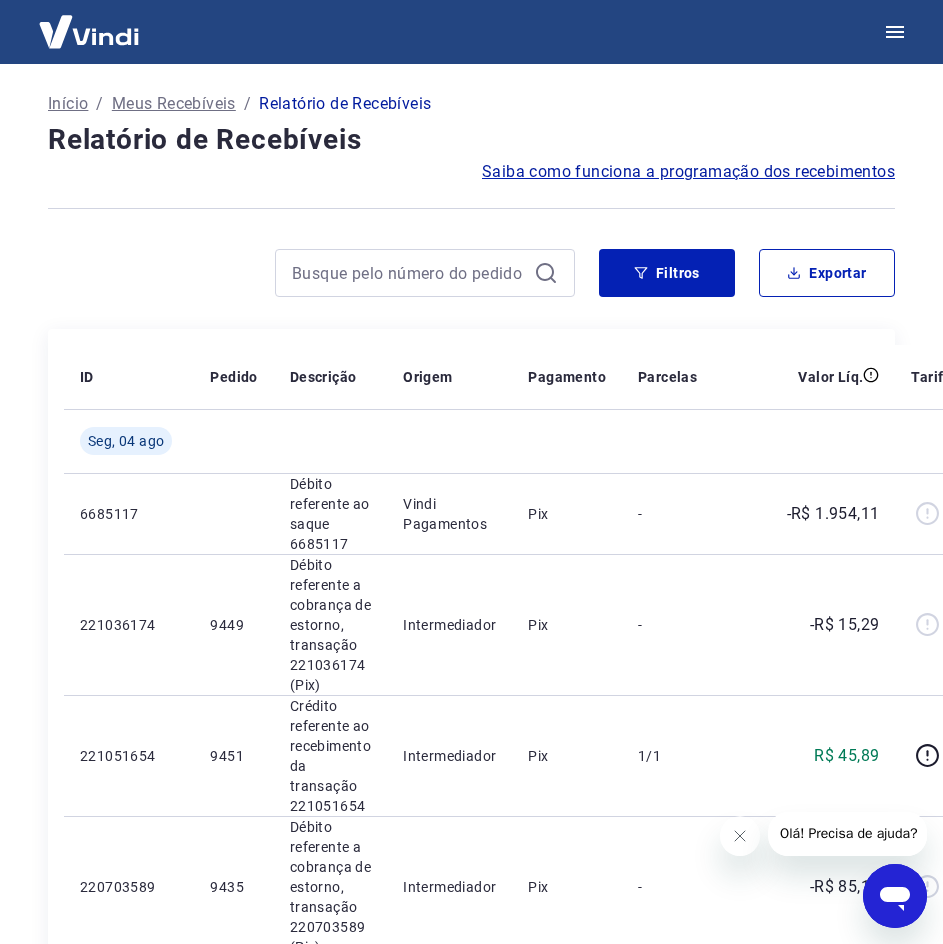 type on "[DATE]" 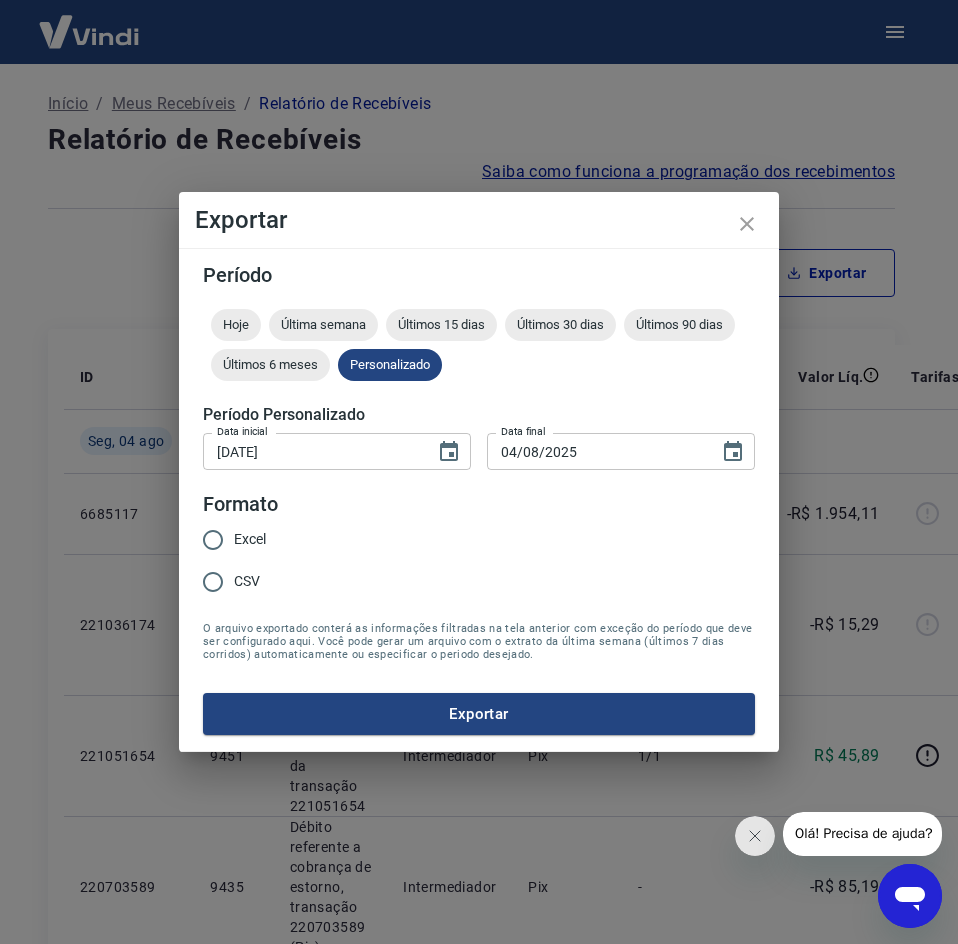 click on "CSV" at bounding box center [247, 581] 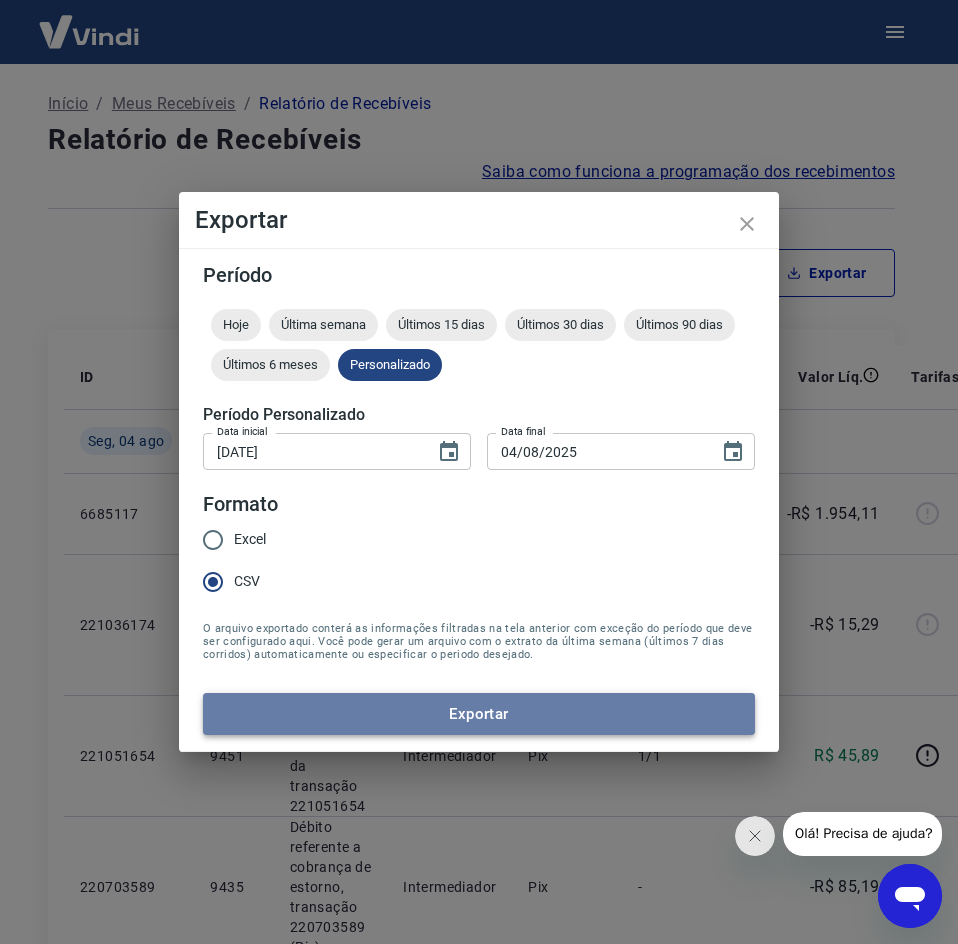 click on "Exportar" at bounding box center [479, 714] 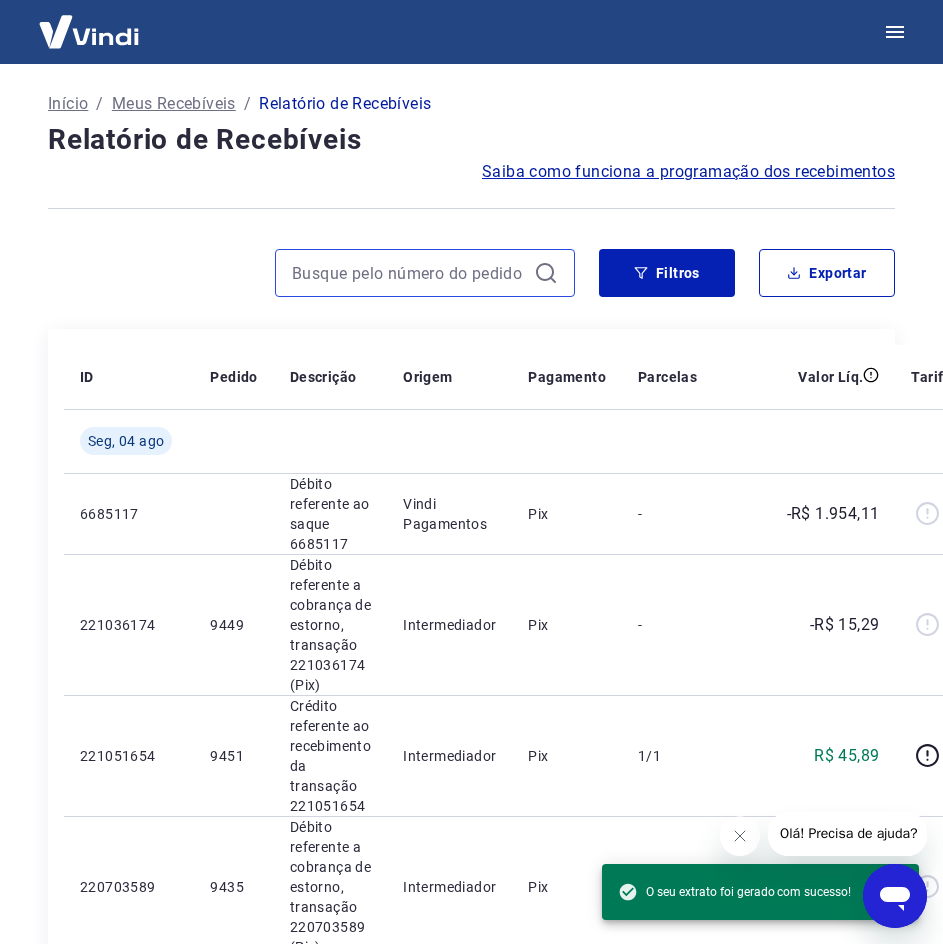drag, startPoint x: 396, startPoint y: 275, endPoint x: 388, endPoint y: 263, distance: 14.422205 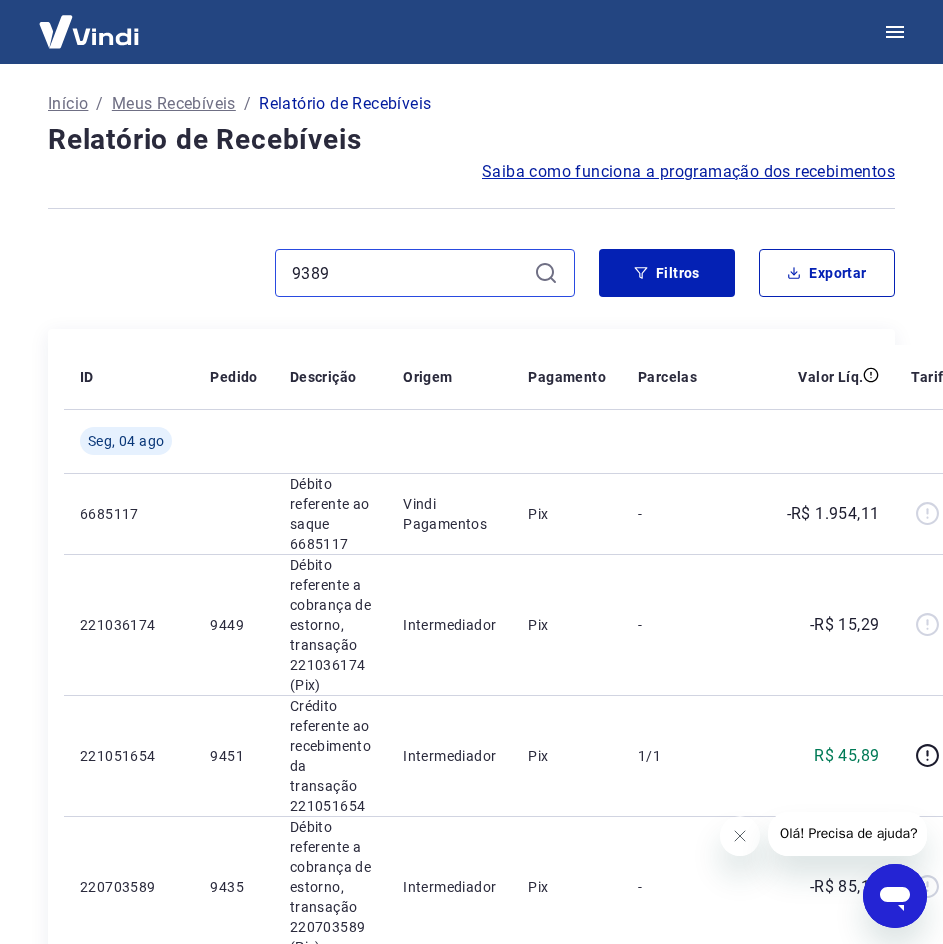 click on "9389" at bounding box center [409, 273] 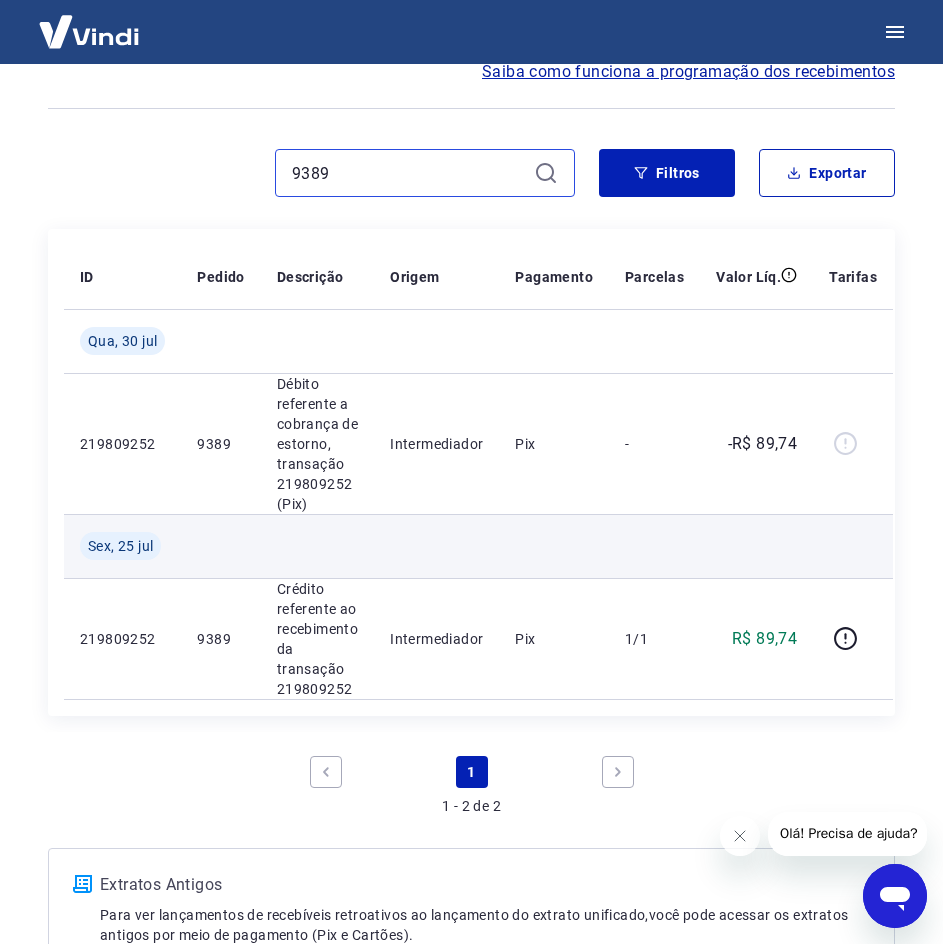 scroll, scrollTop: 200, scrollLeft: 0, axis: vertical 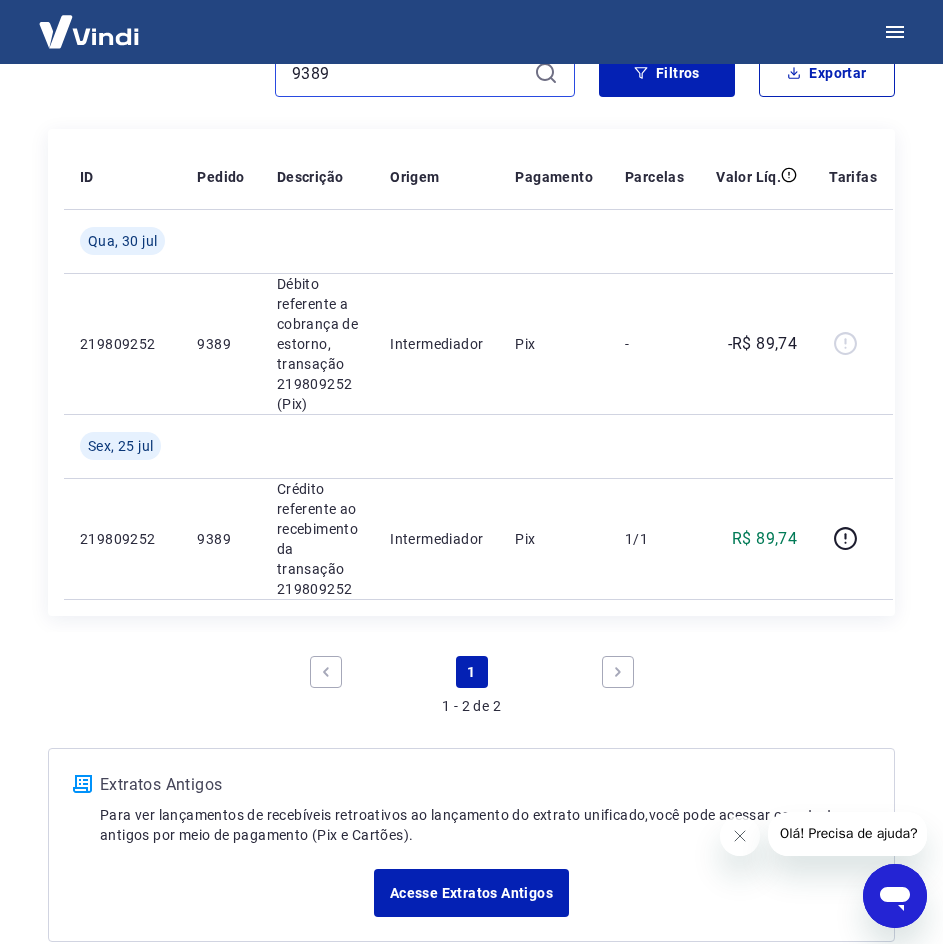 drag, startPoint x: 361, startPoint y: 69, endPoint x: 183, endPoint y: 53, distance: 178.71765 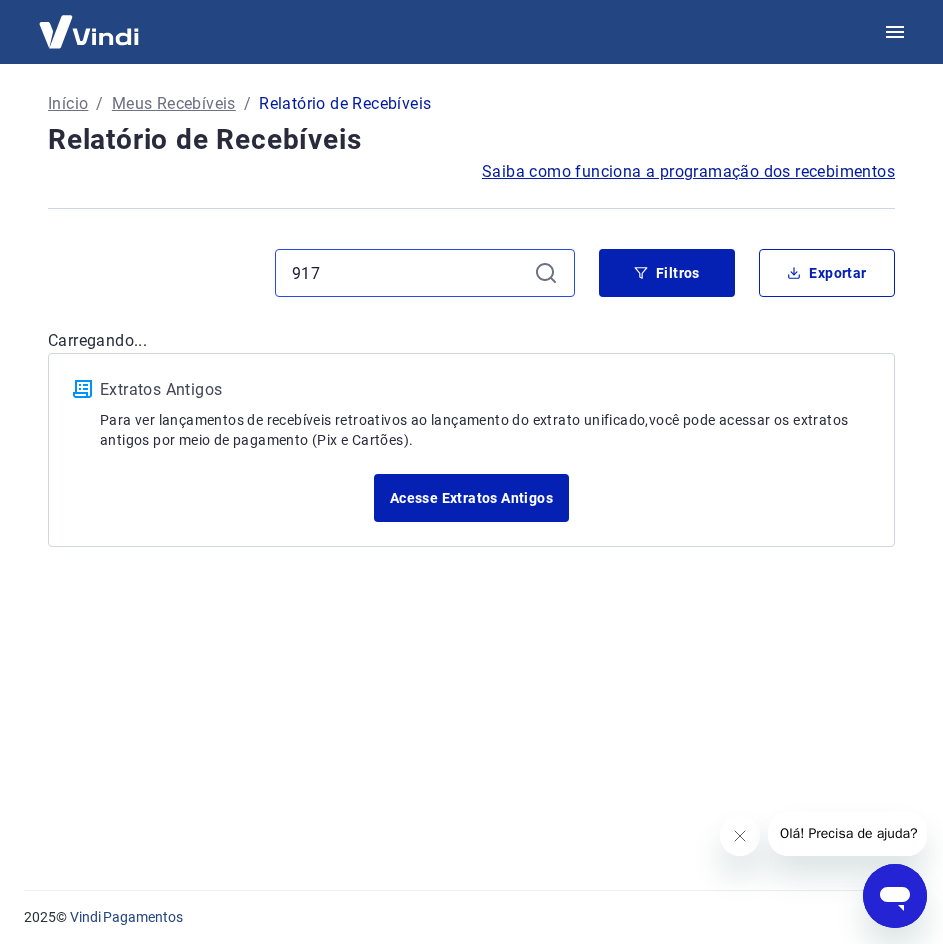 scroll, scrollTop: 0, scrollLeft: 0, axis: both 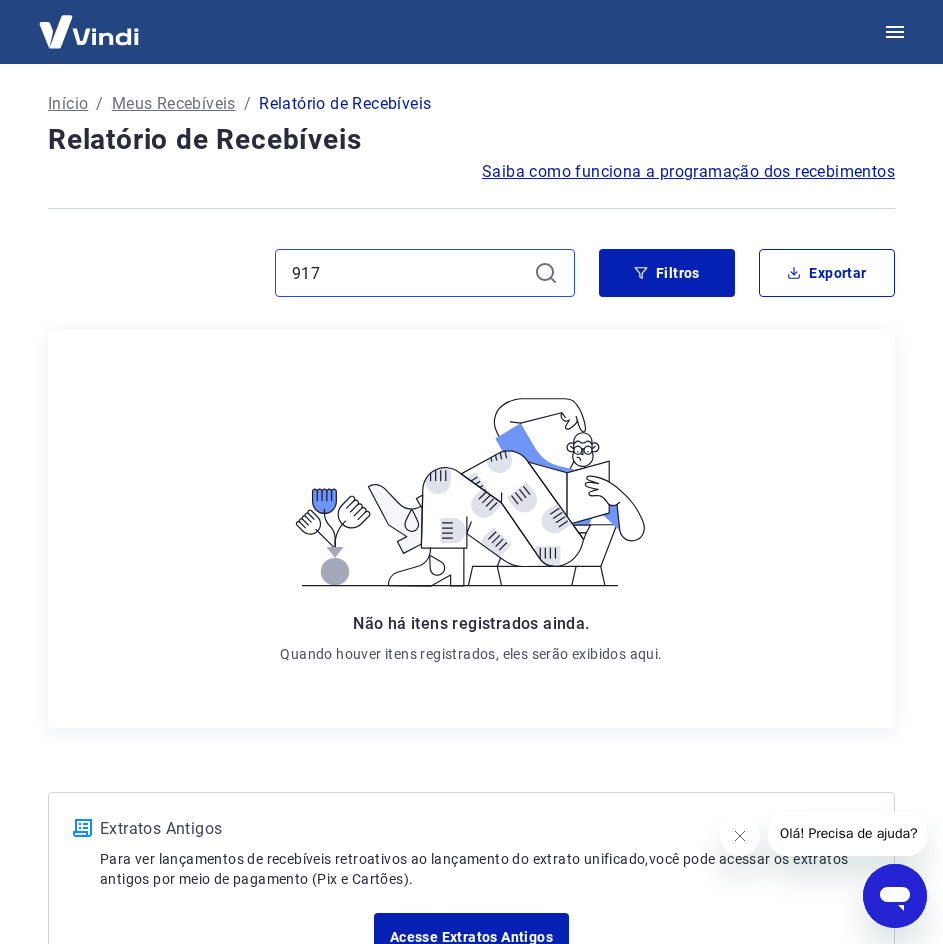 click on "917" at bounding box center (409, 273) 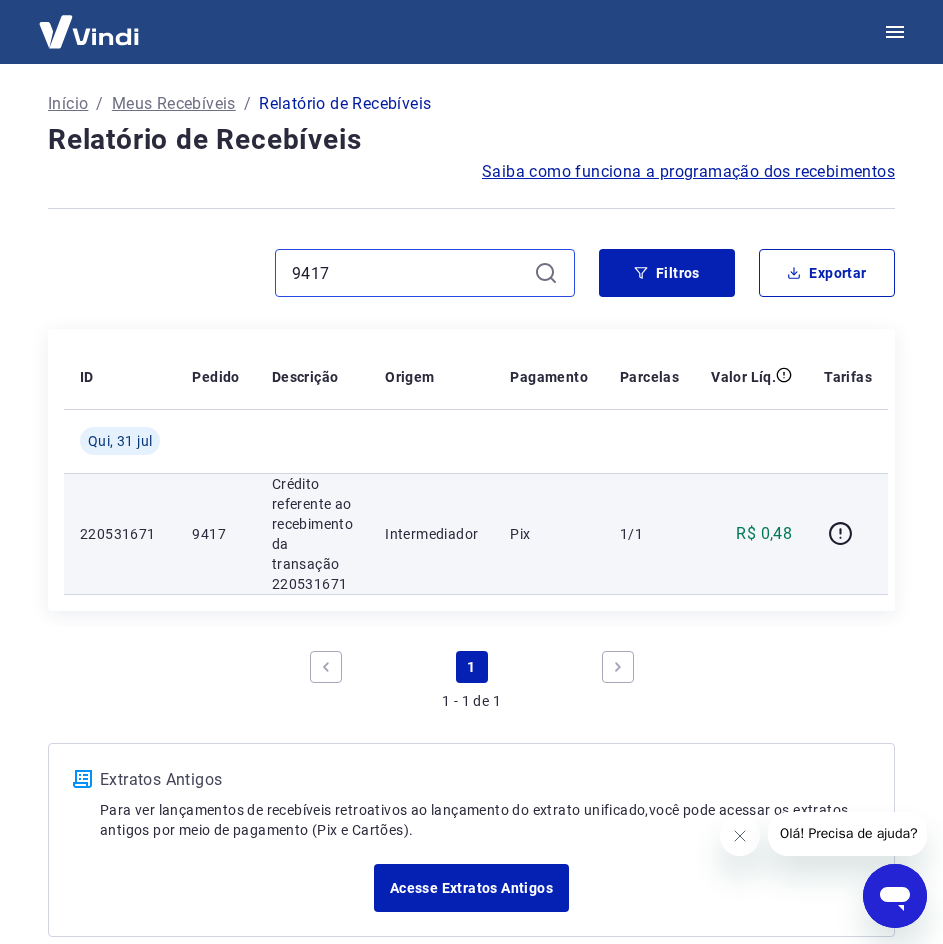 scroll, scrollTop: 87, scrollLeft: 0, axis: vertical 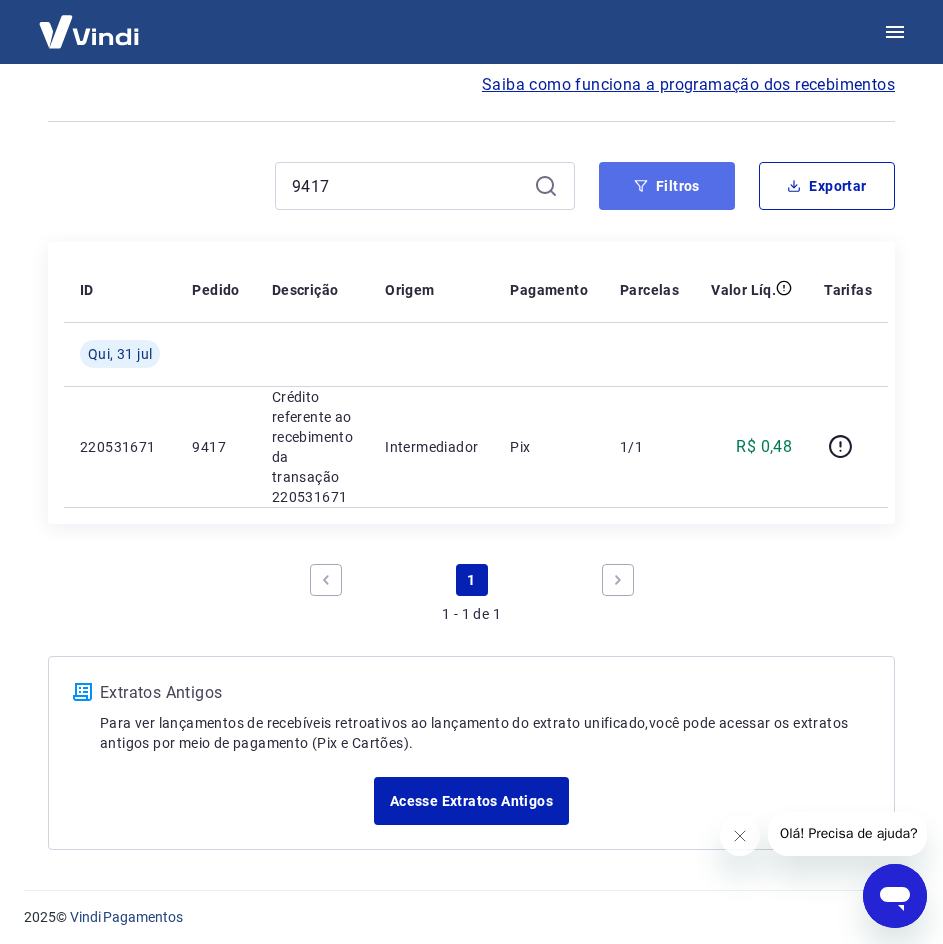 click on "Filtros" at bounding box center [667, 186] 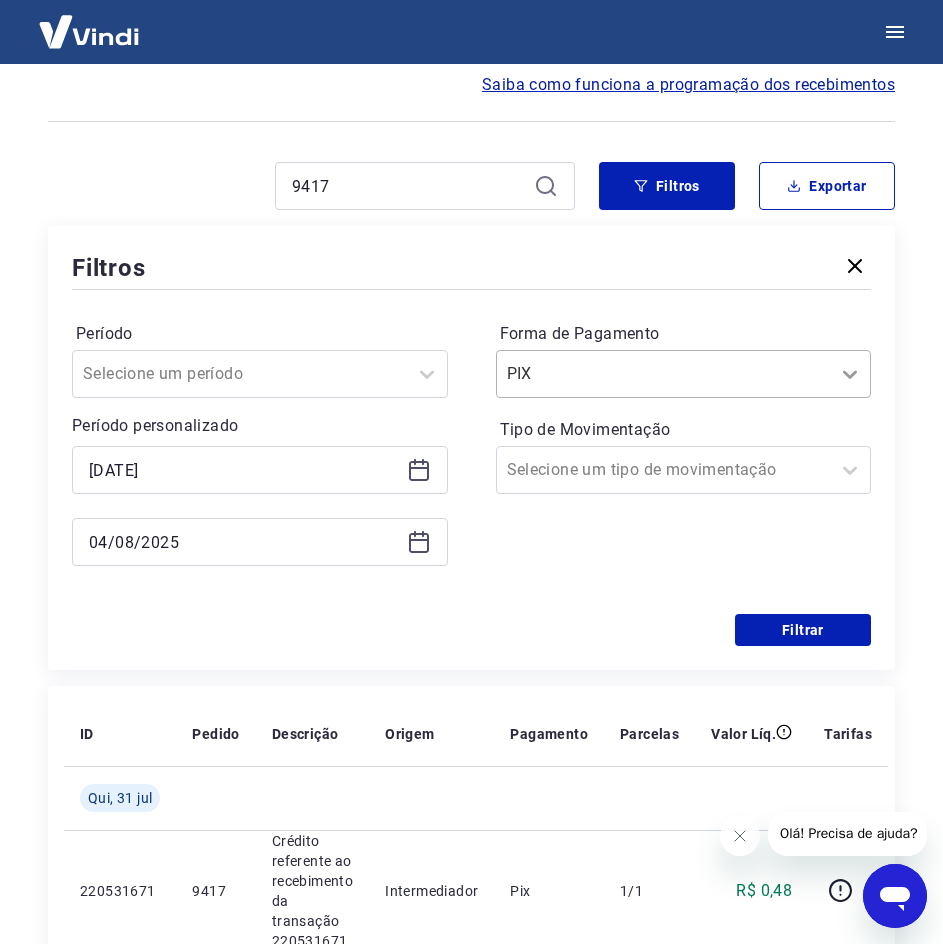 click at bounding box center [850, 374] 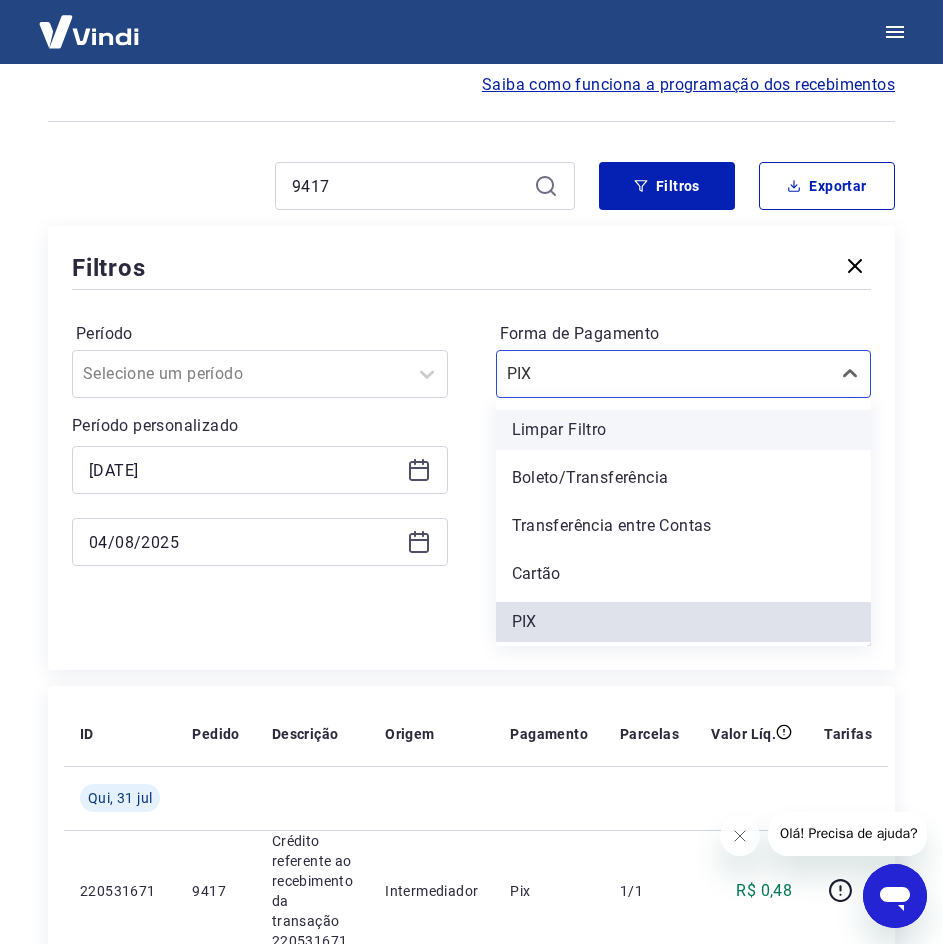 click on "Limpar Filtro" at bounding box center [684, 430] 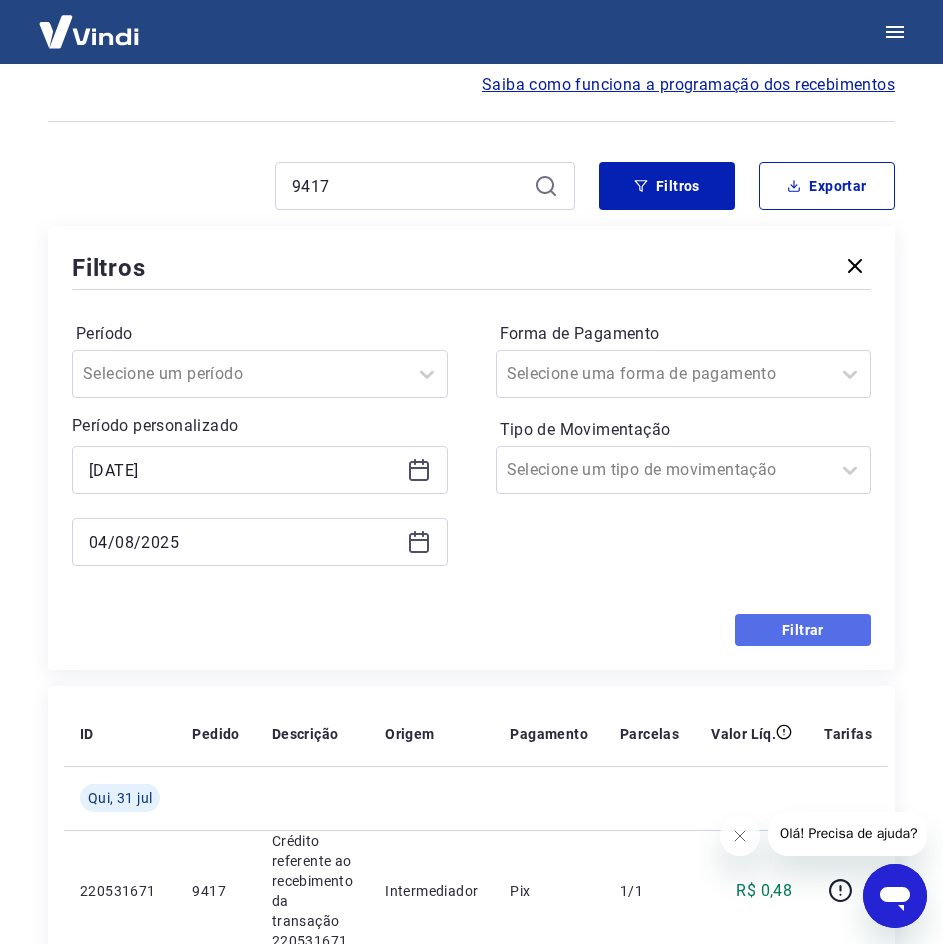 click on "Filtrar" at bounding box center [803, 630] 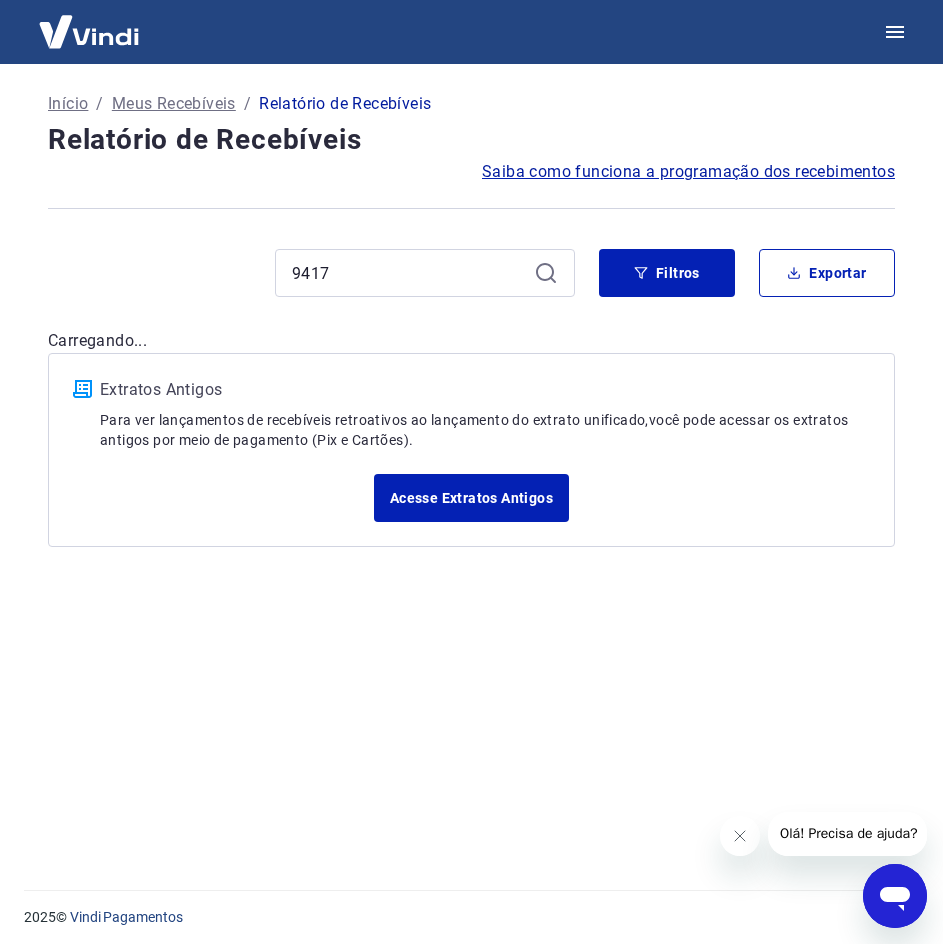 scroll, scrollTop: 0, scrollLeft: 0, axis: both 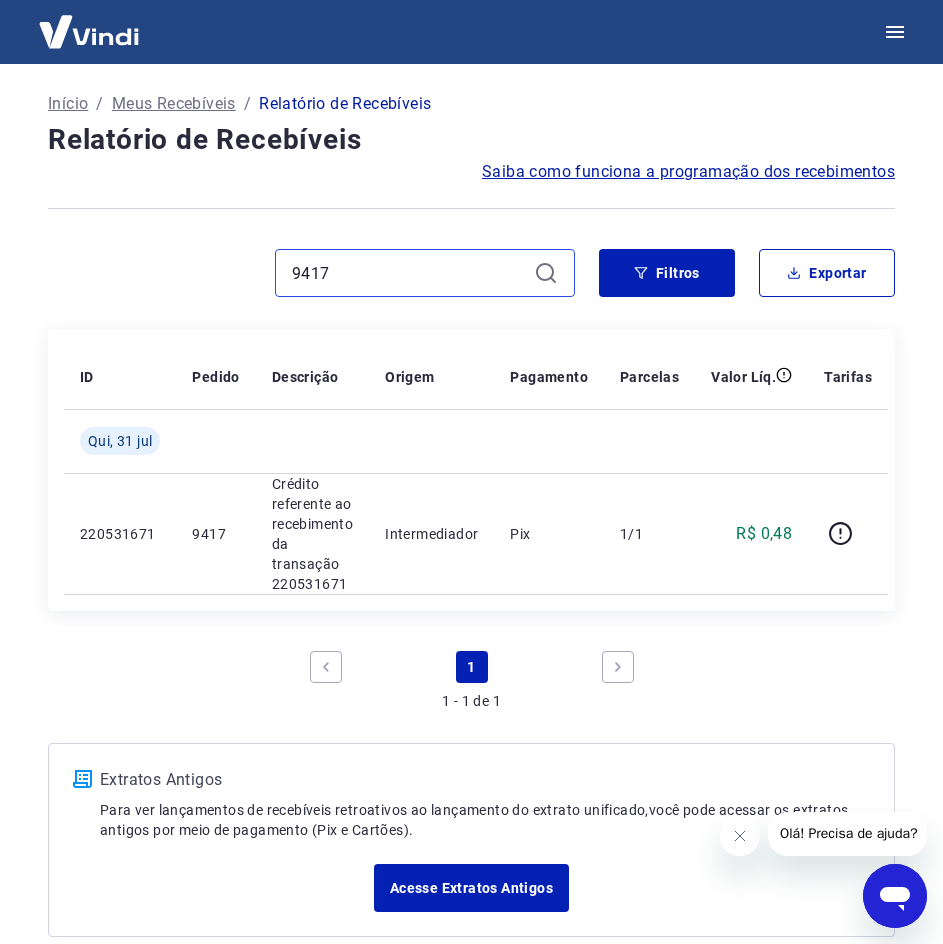 drag, startPoint x: 408, startPoint y: 275, endPoint x: 148, endPoint y: 256, distance: 260.6933 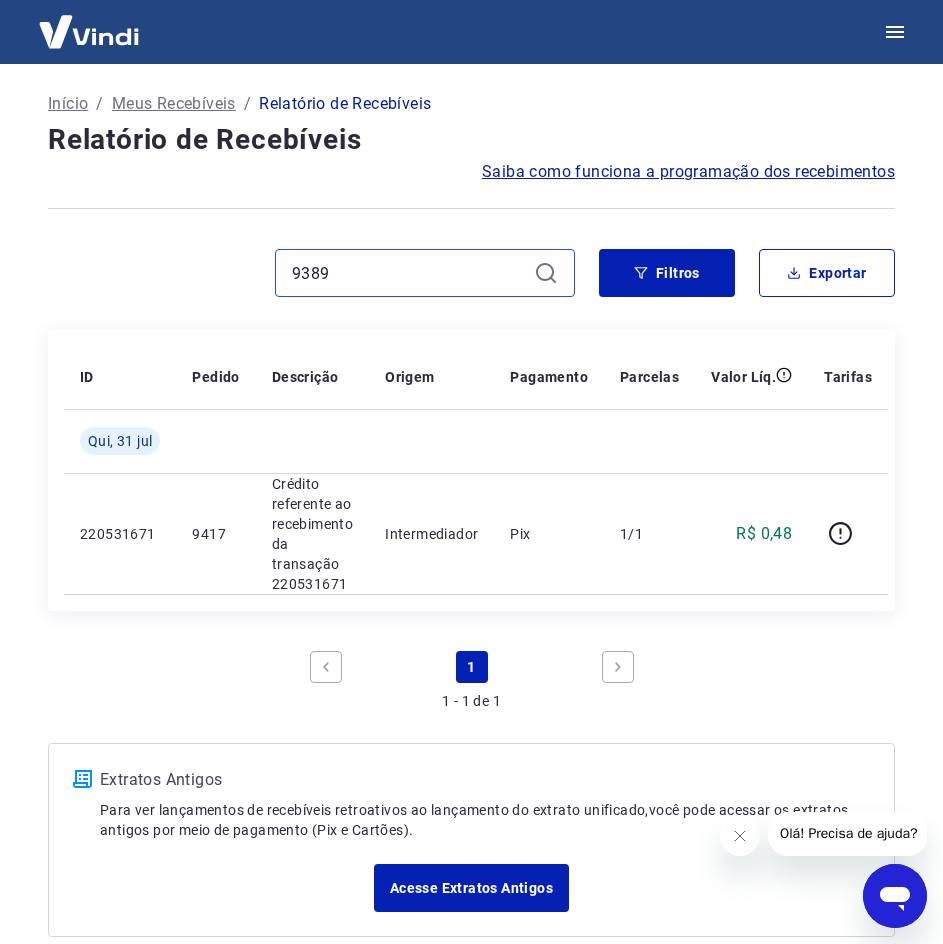 type on "9389" 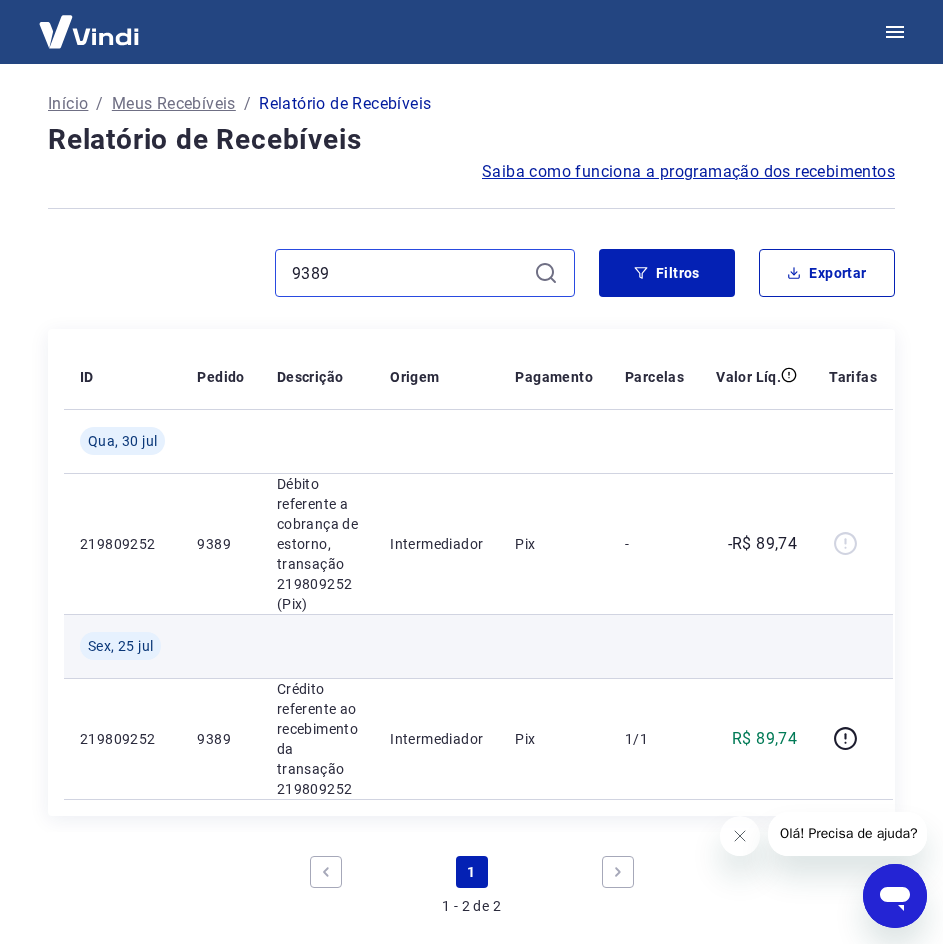 scroll, scrollTop: 100, scrollLeft: 0, axis: vertical 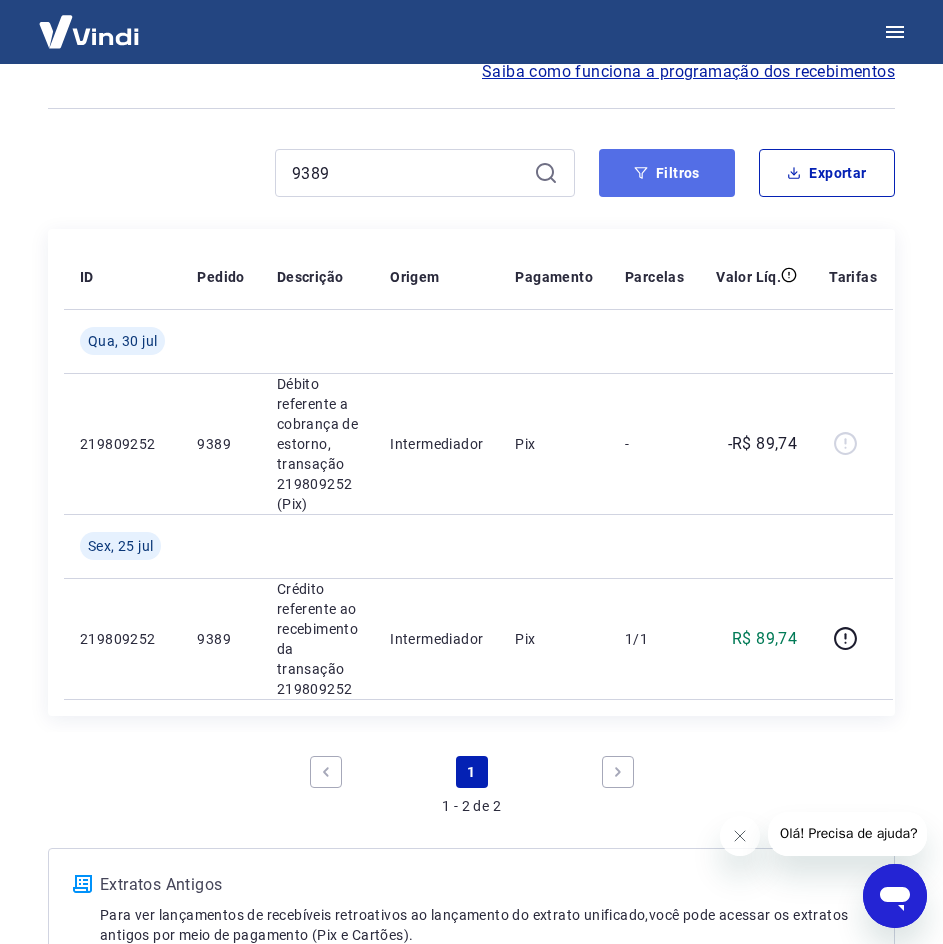 click 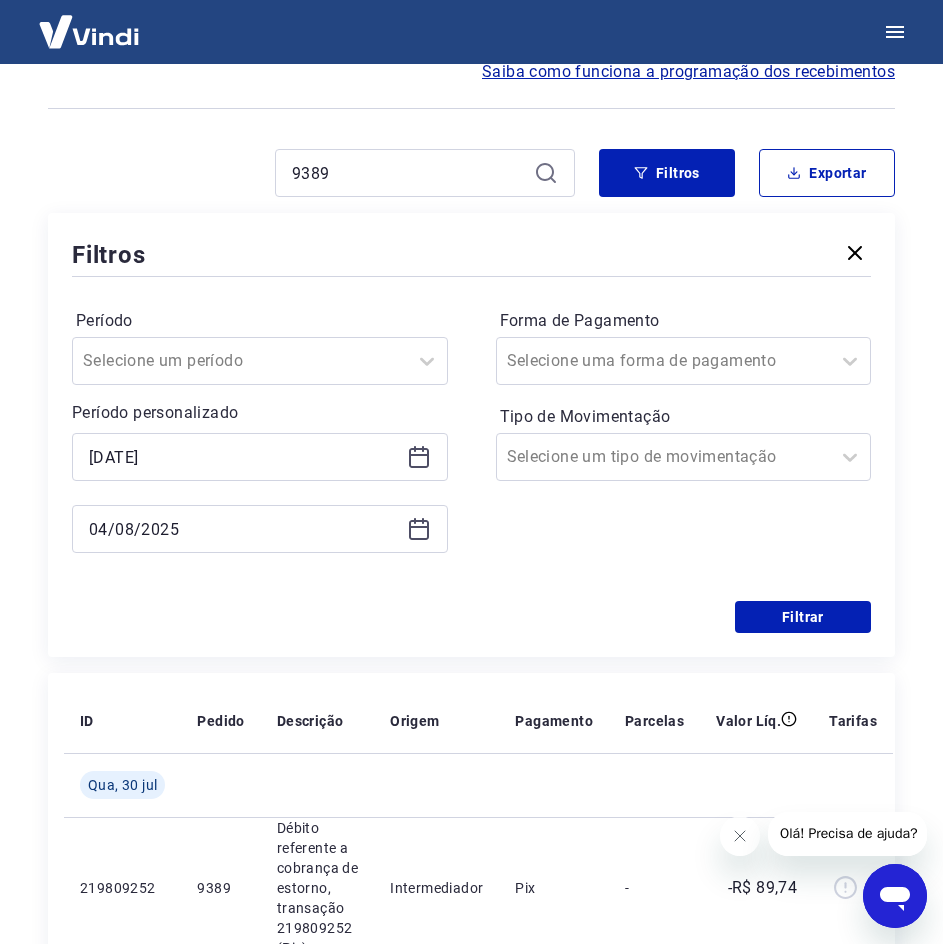 click on "[DATE]" at bounding box center (260, 457) 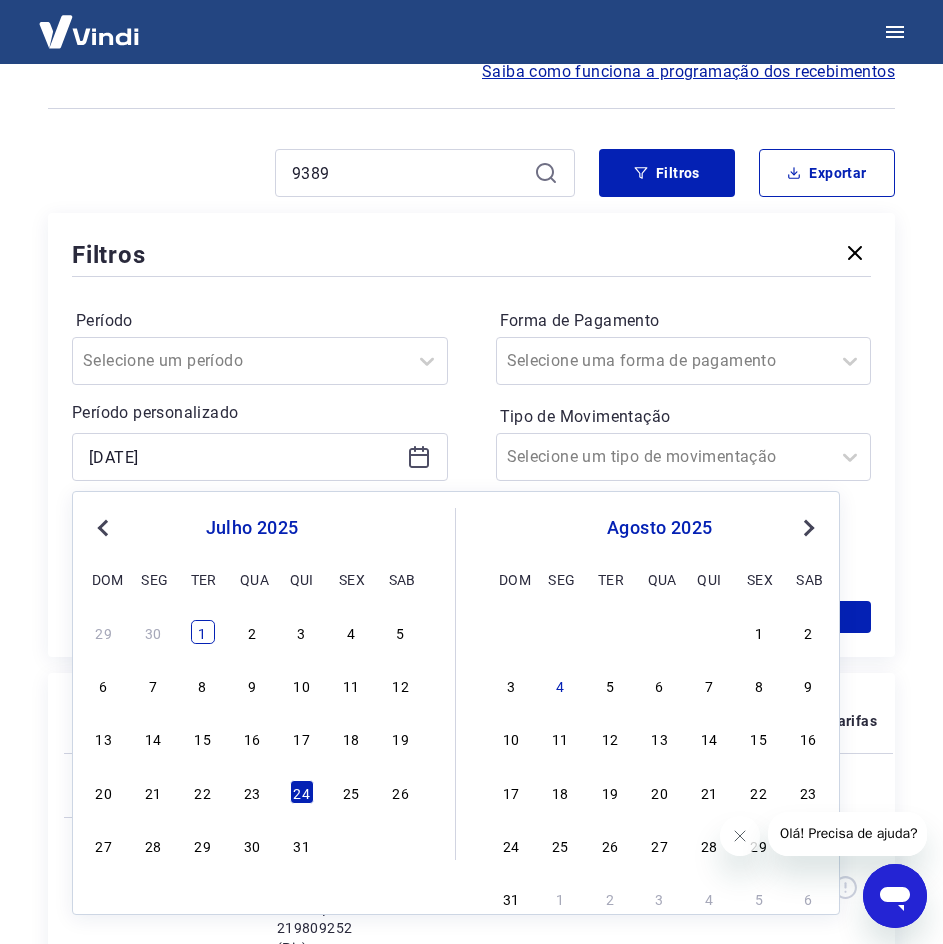 click on "1" at bounding box center [203, 632] 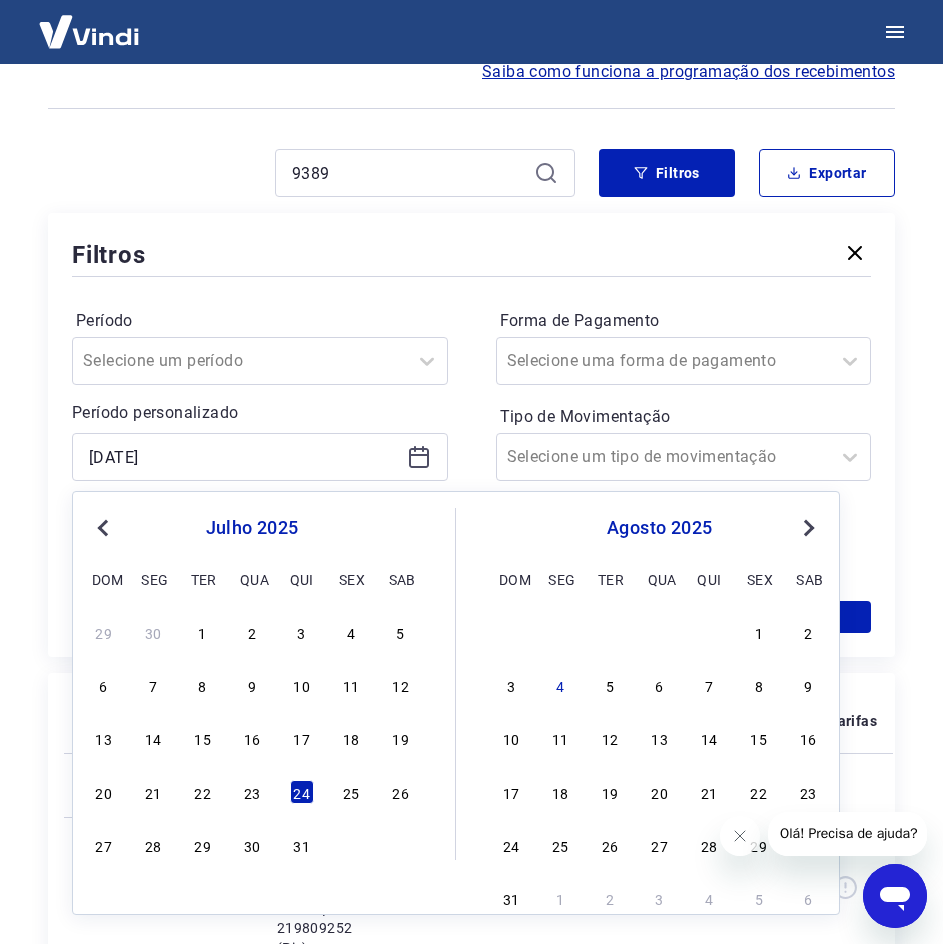 type on "01/07/2025" 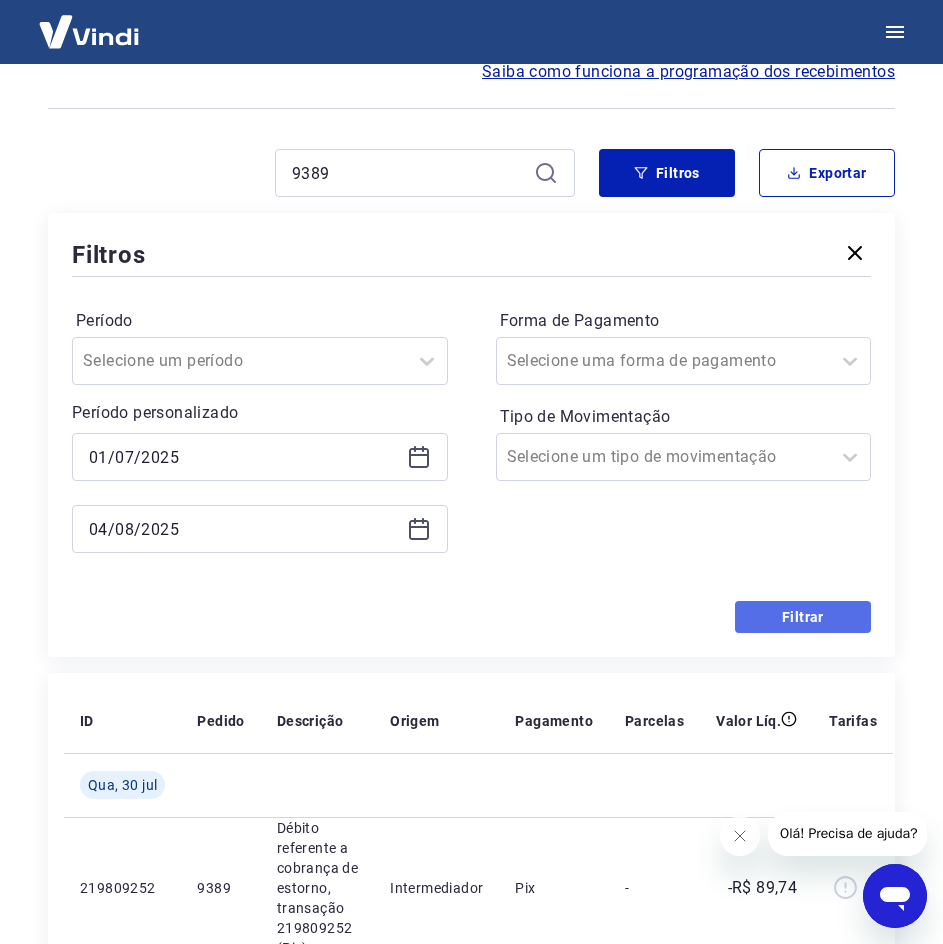 click on "Filtrar" at bounding box center (803, 617) 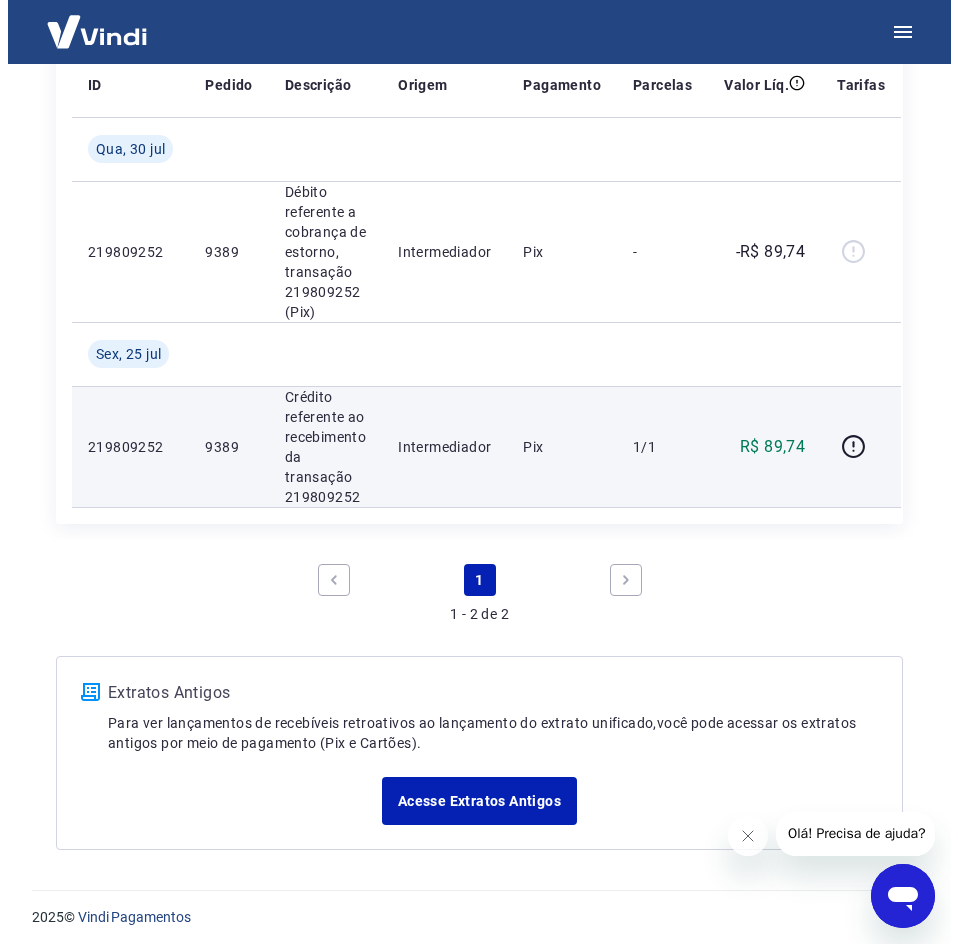 scroll, scrollTop: 0, scrollLeft: 0, axis: both 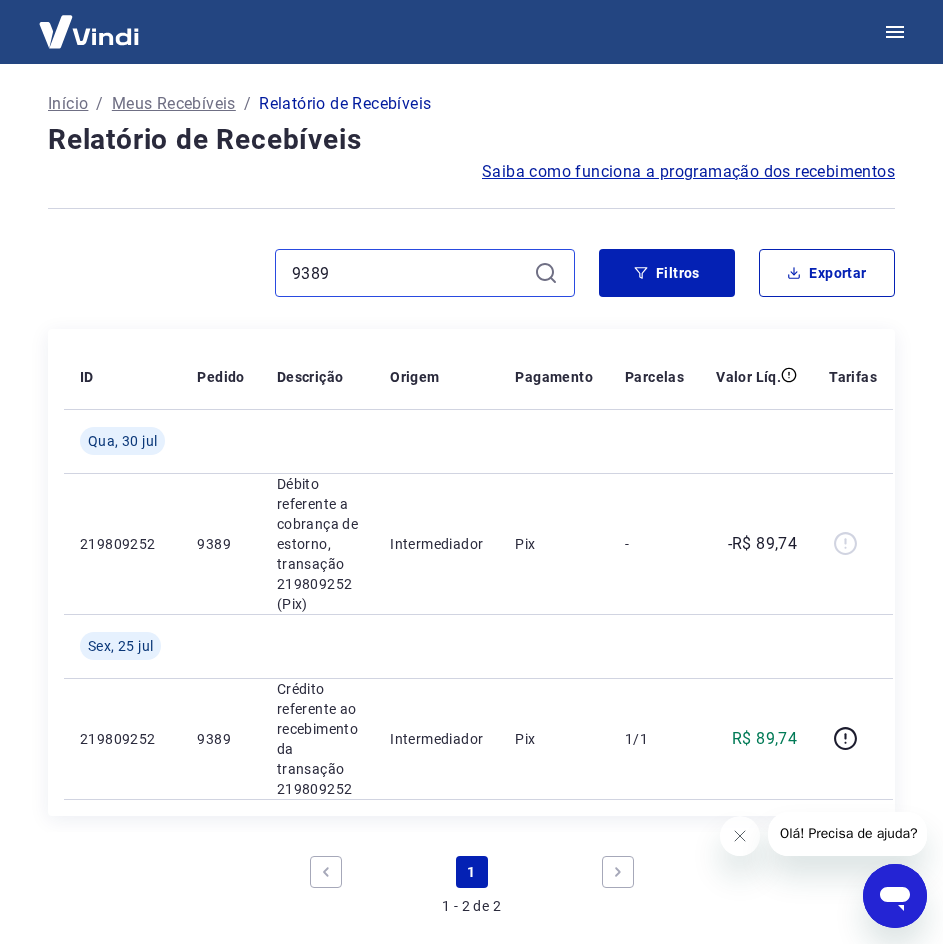 drag, startPoint x: 379, startPoint y: 277, endPoint x: 131, endPoint y: 228, distance: 252.79439 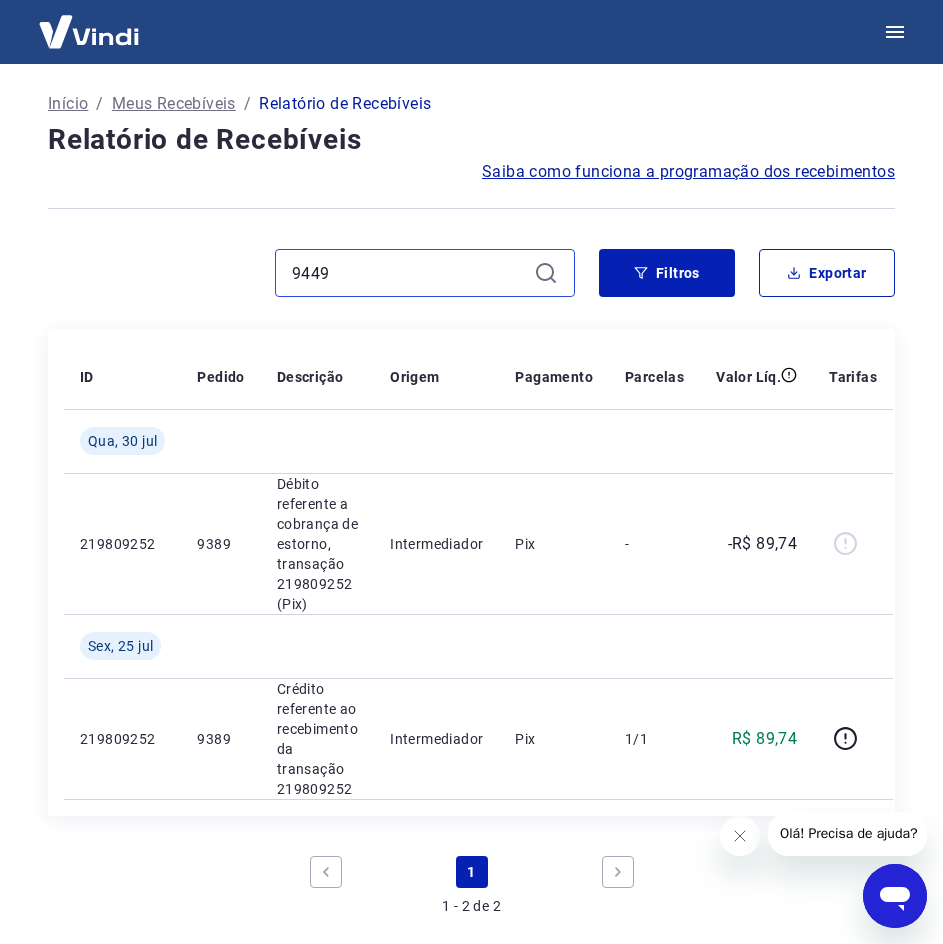 type on "9449" 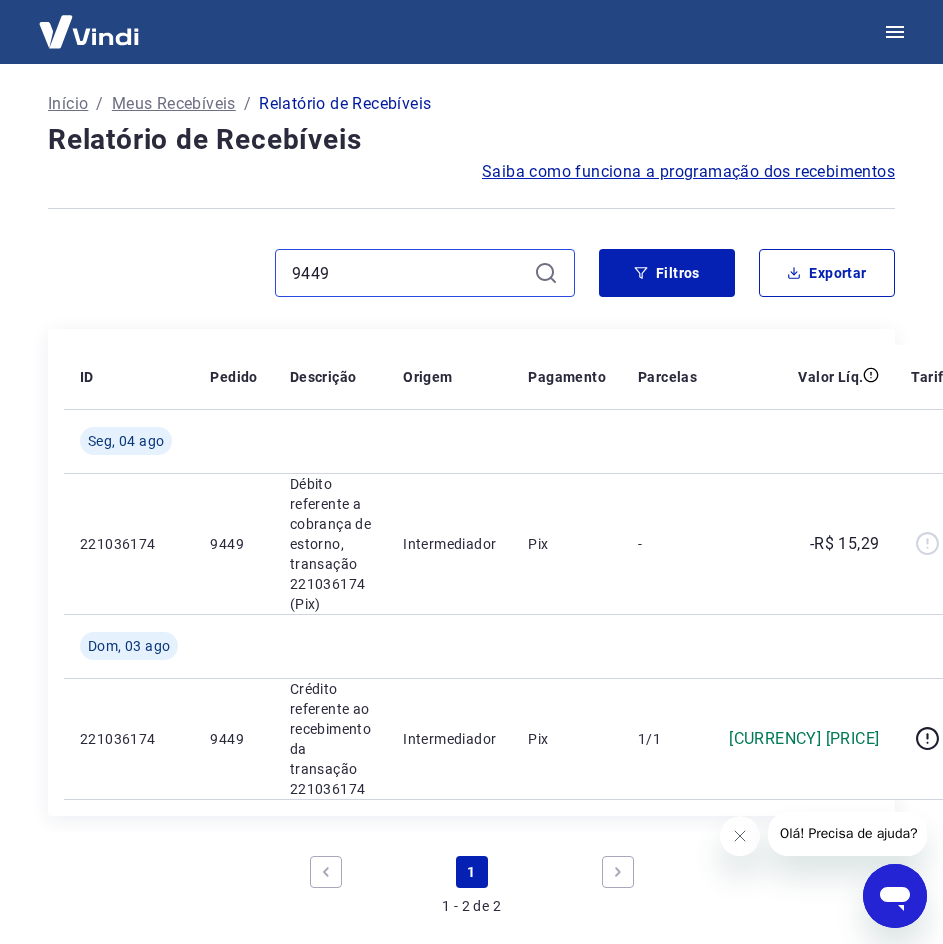 drag, startPoint x: 396, startPoint y: 272, endPoint x: 279, endPoint y: 269, distance: 117.03845 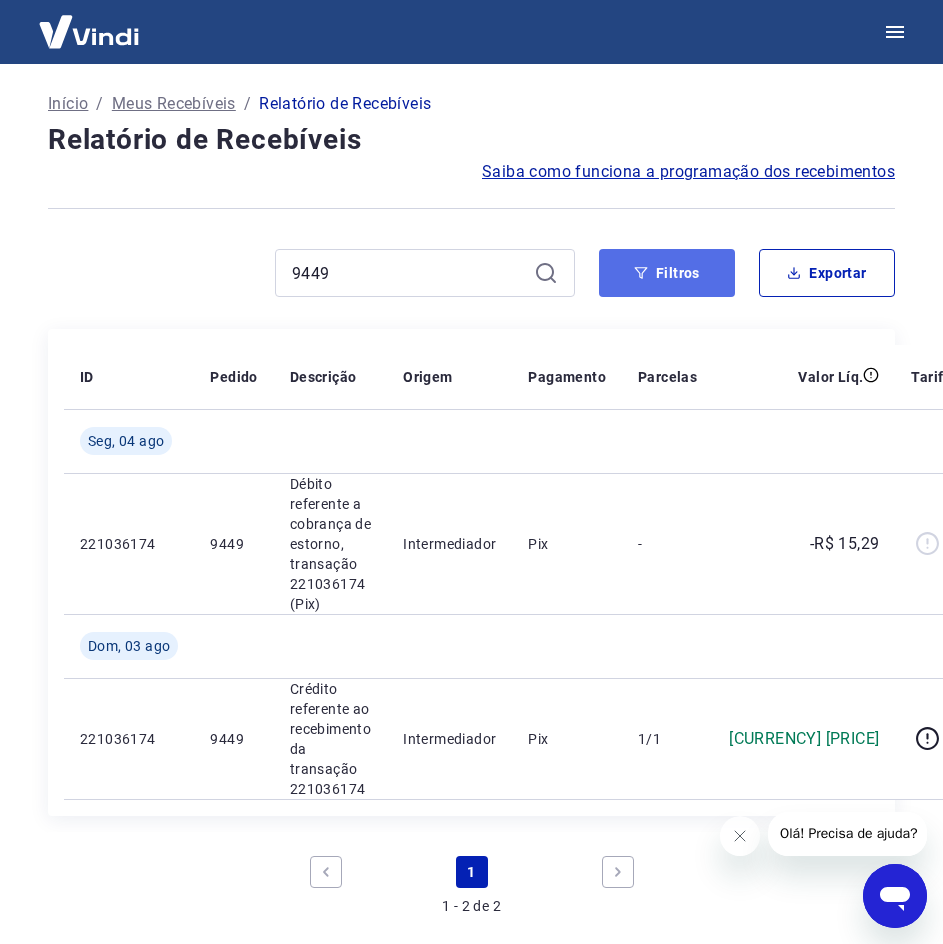click on "Filtros" at bounding box center (667, 273) 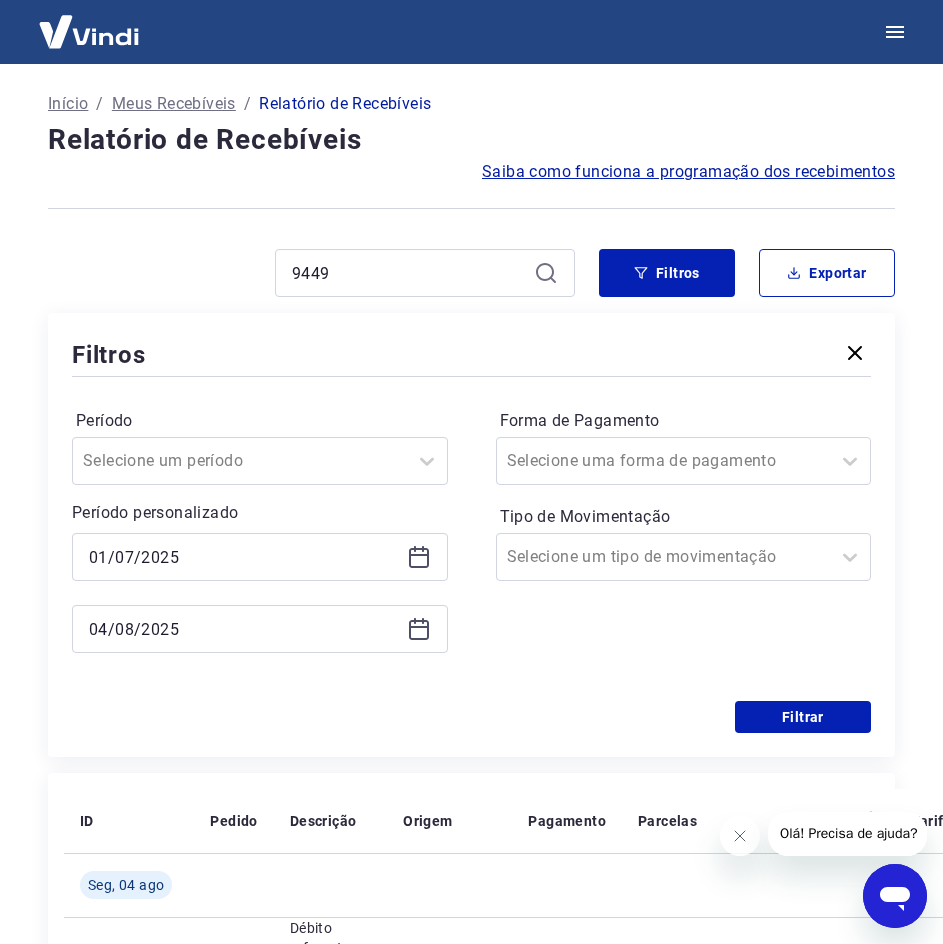 click 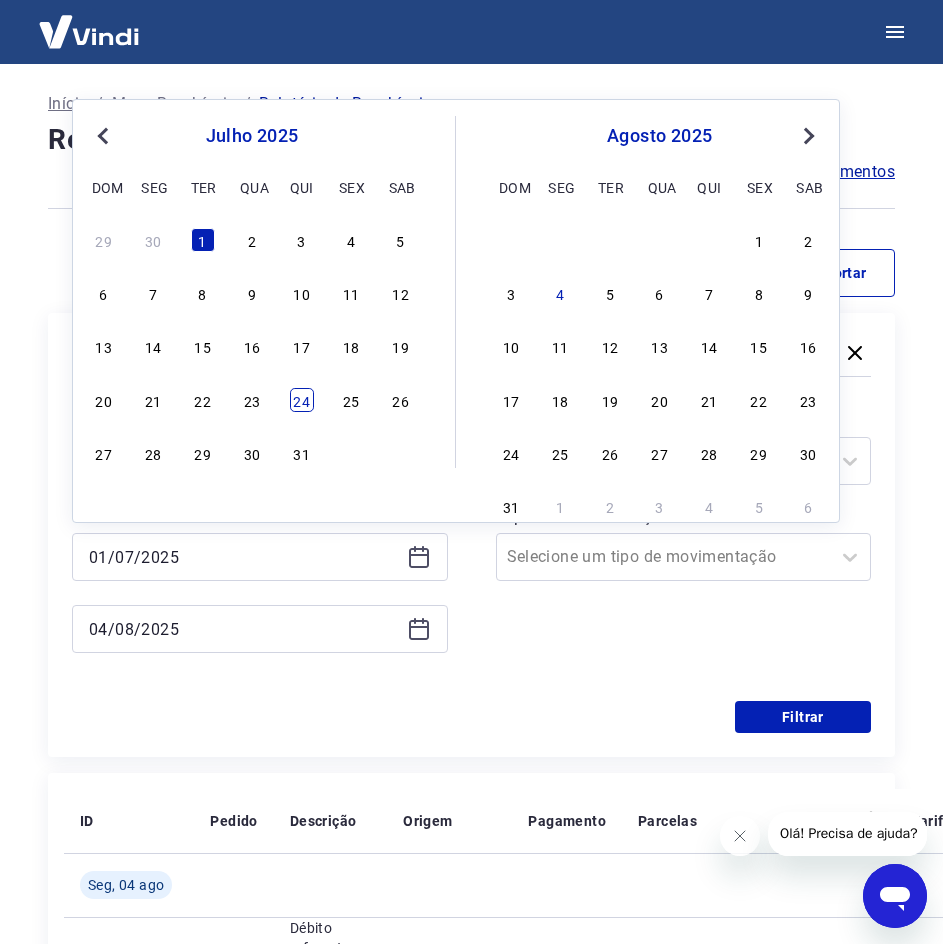 click on "24" at bounding box center (302, 400) 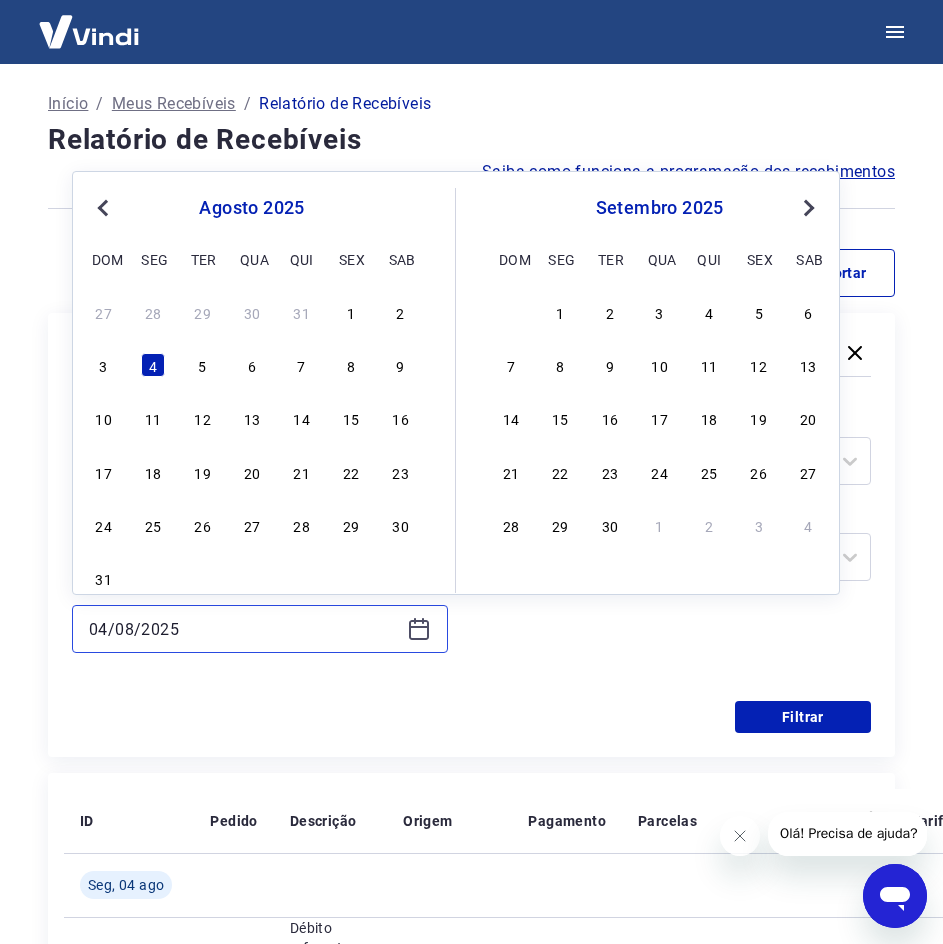 click on "04/08/2025" at bounding box center [244, 629] 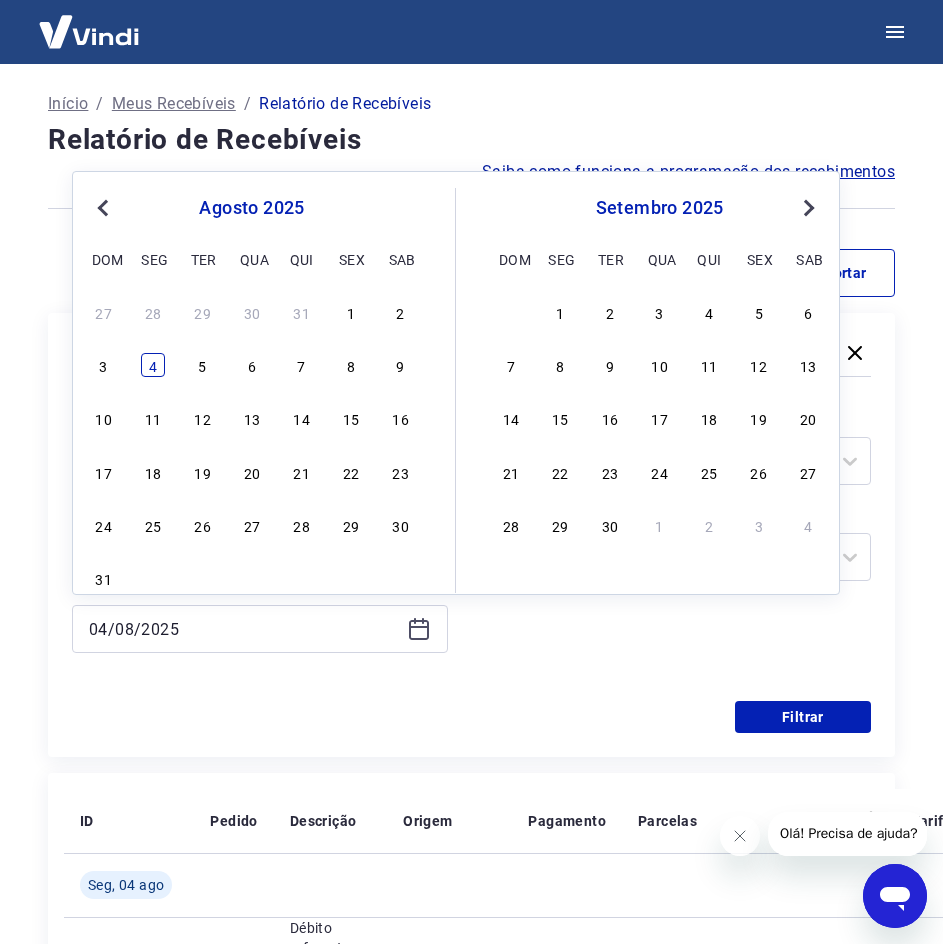 click on "4" at bounding box center [153, 365] 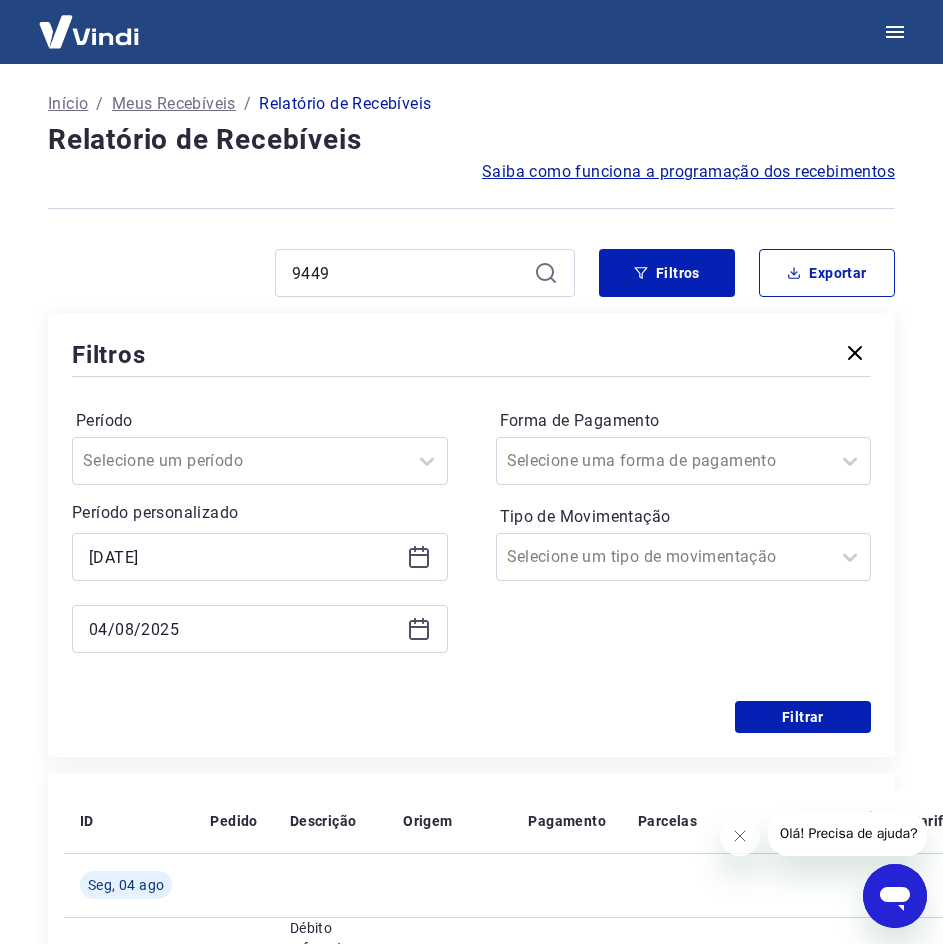 click 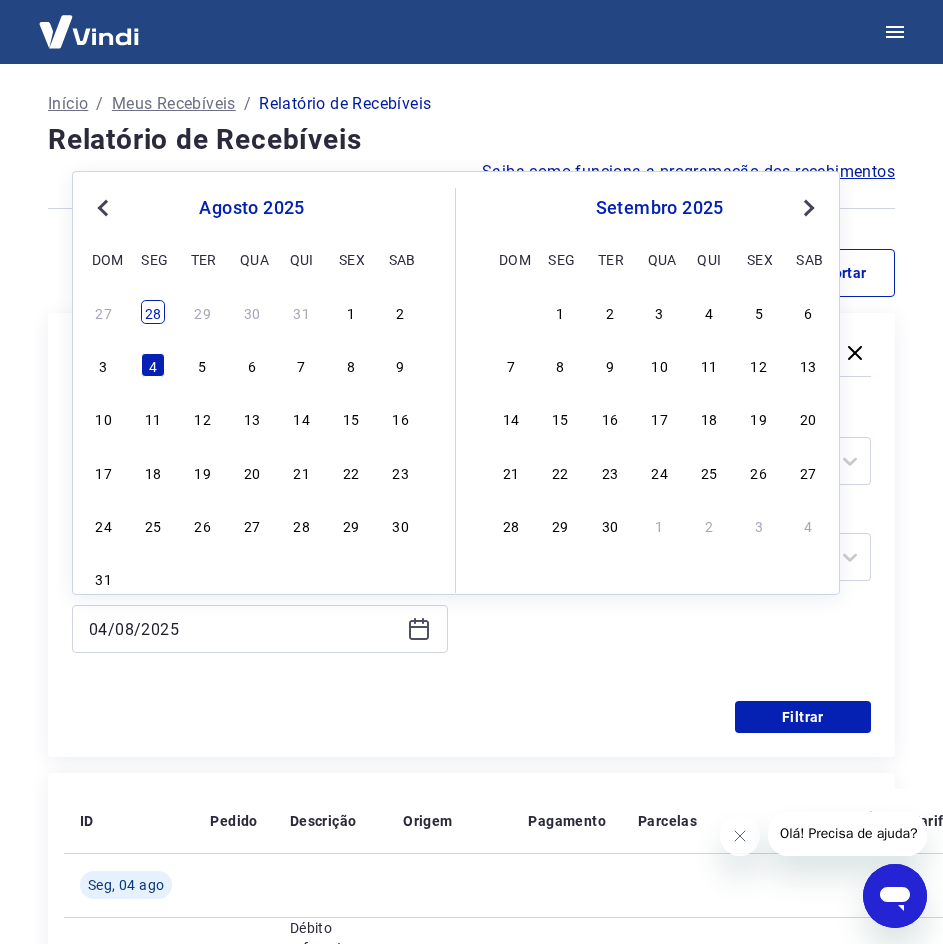 click on "28" at bounding box center [153, 312] 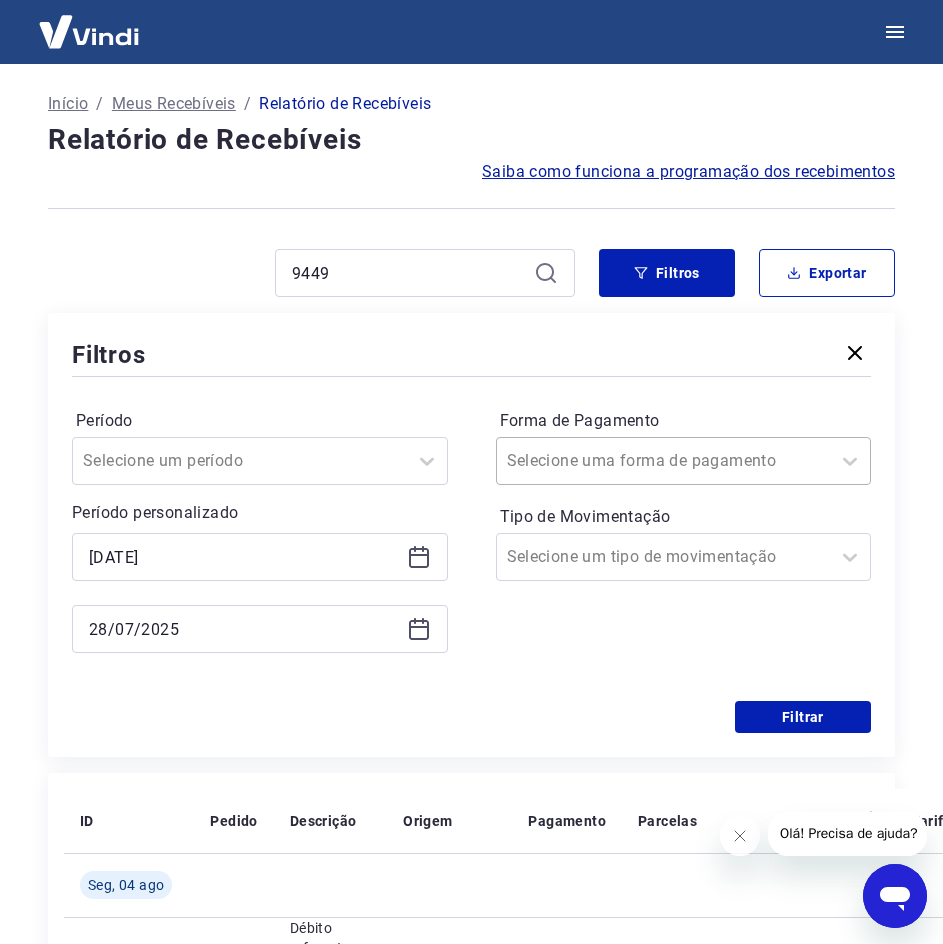 click on "Selecione uma forma de pagamento" at bounding box center (684, 461) 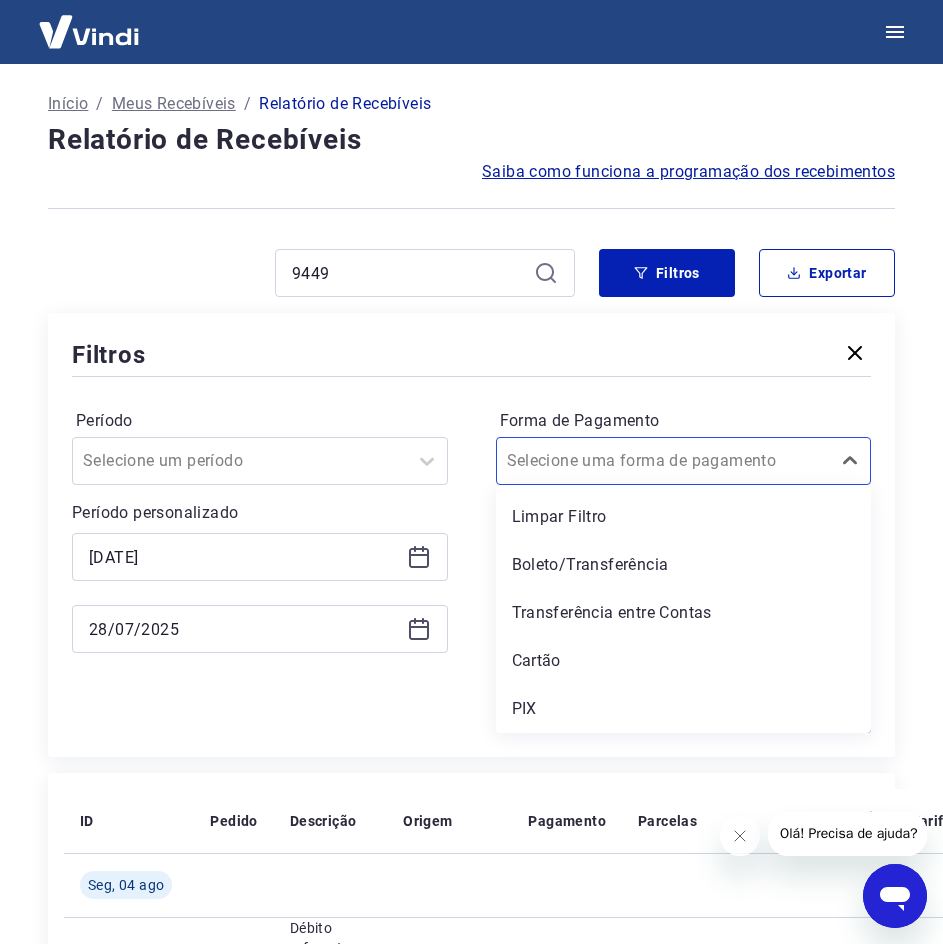 click on "PIX" at bounding box center (684, 709) 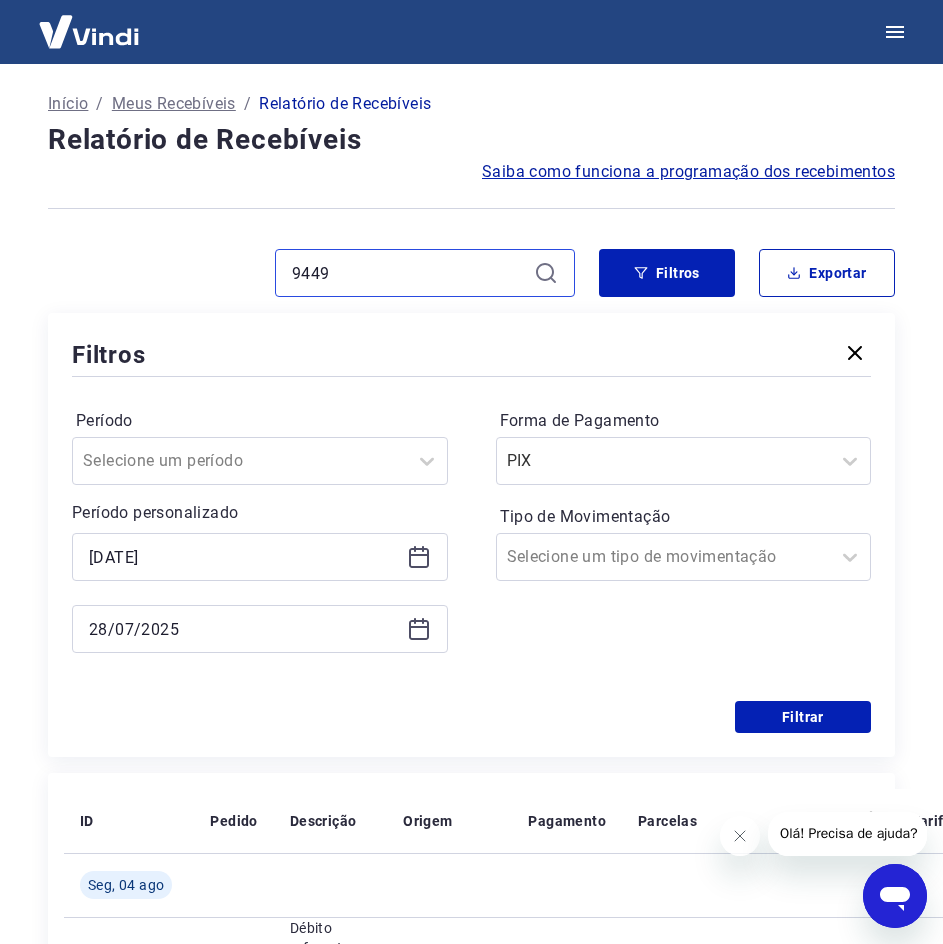 drag, startPoint x: 434, startPoint y: 269, endPoint x: 179, endPoint y: 237, distance: 257 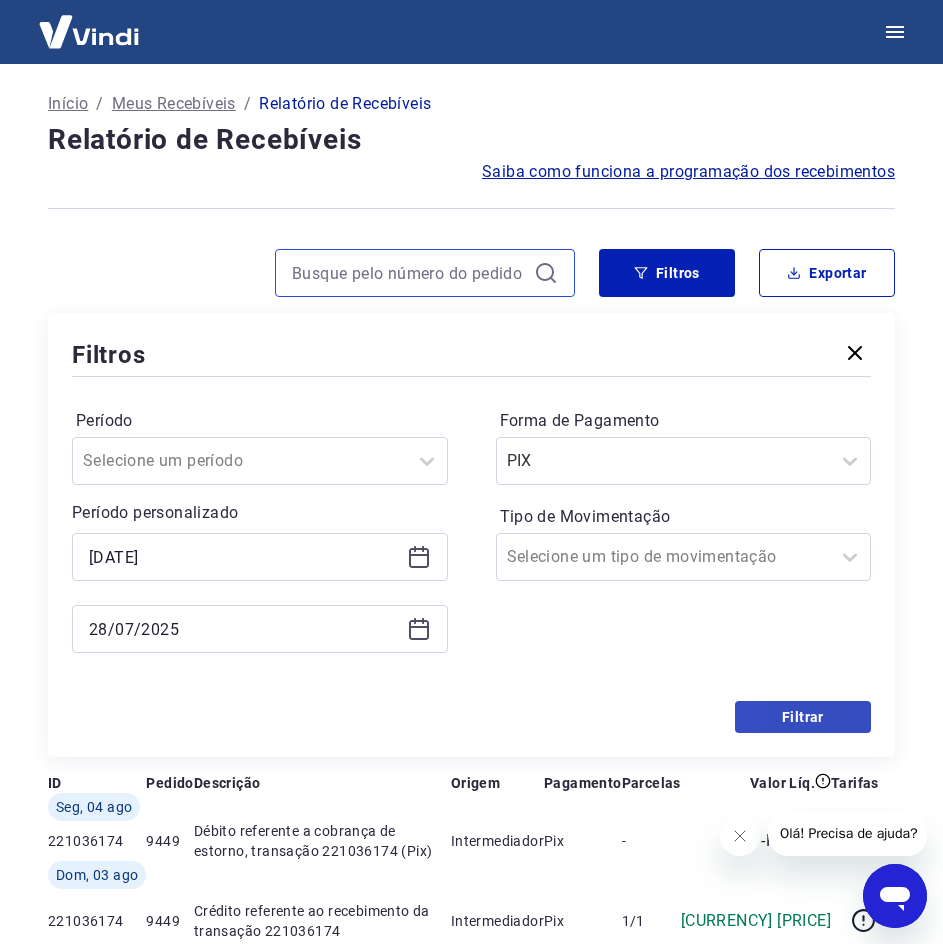type 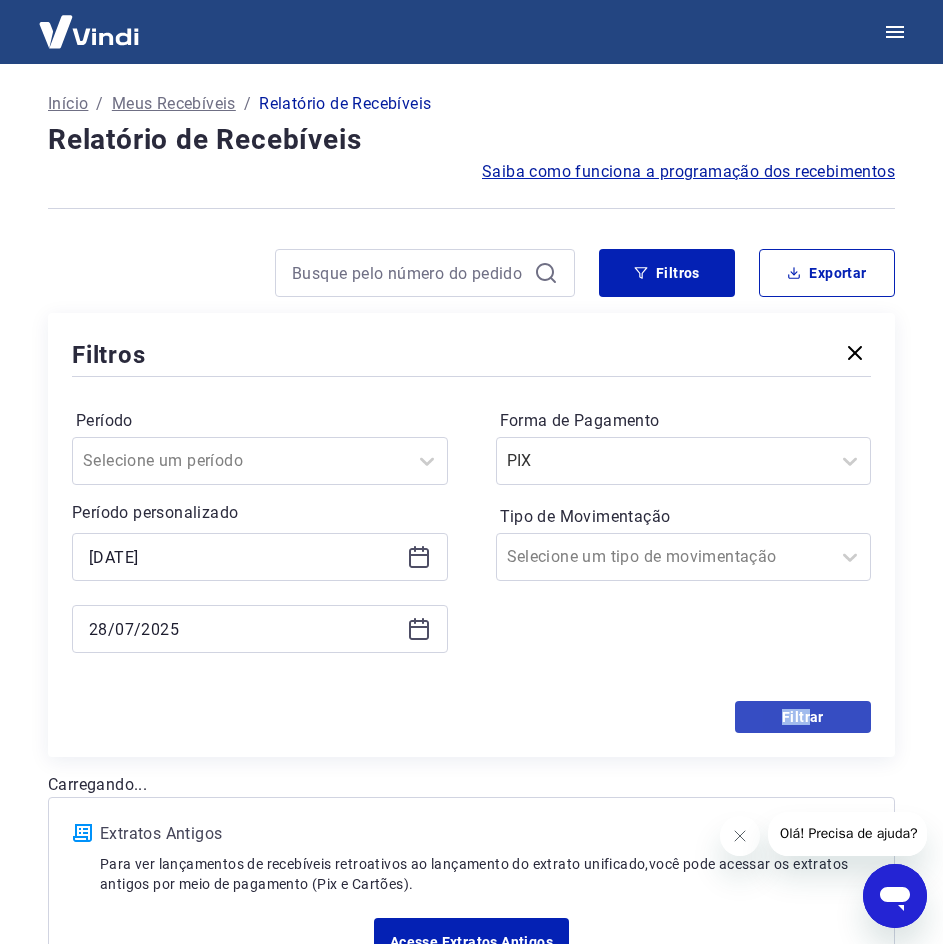 click on "Período Selecione um período Período personalizado Selected date: [DAY_NAME], [DATE] [DATE] Selected date: [DAY_NAME], [DATE] [DATE] Forma de Pagamento PIX Tipo de Movimentação Selecione um tipo de movimentação Filtrar" at bounding box center [471, 557] 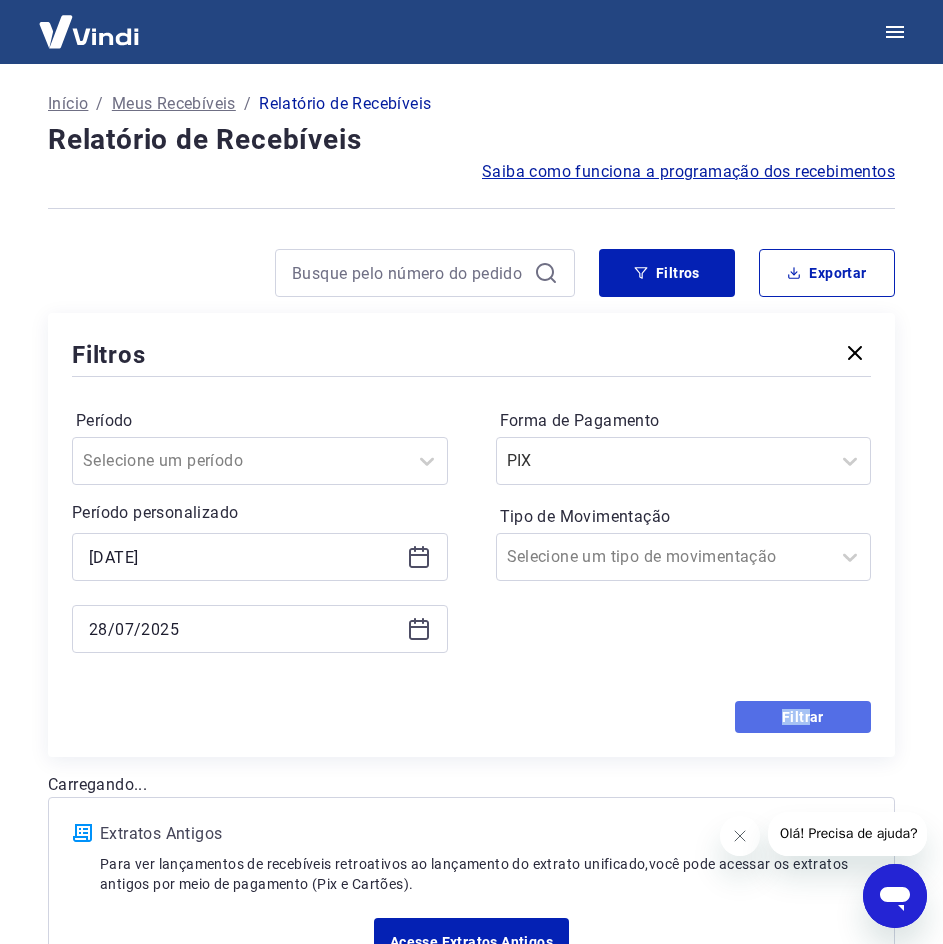 click on "Filtrar" at bounding box center (803, 717) 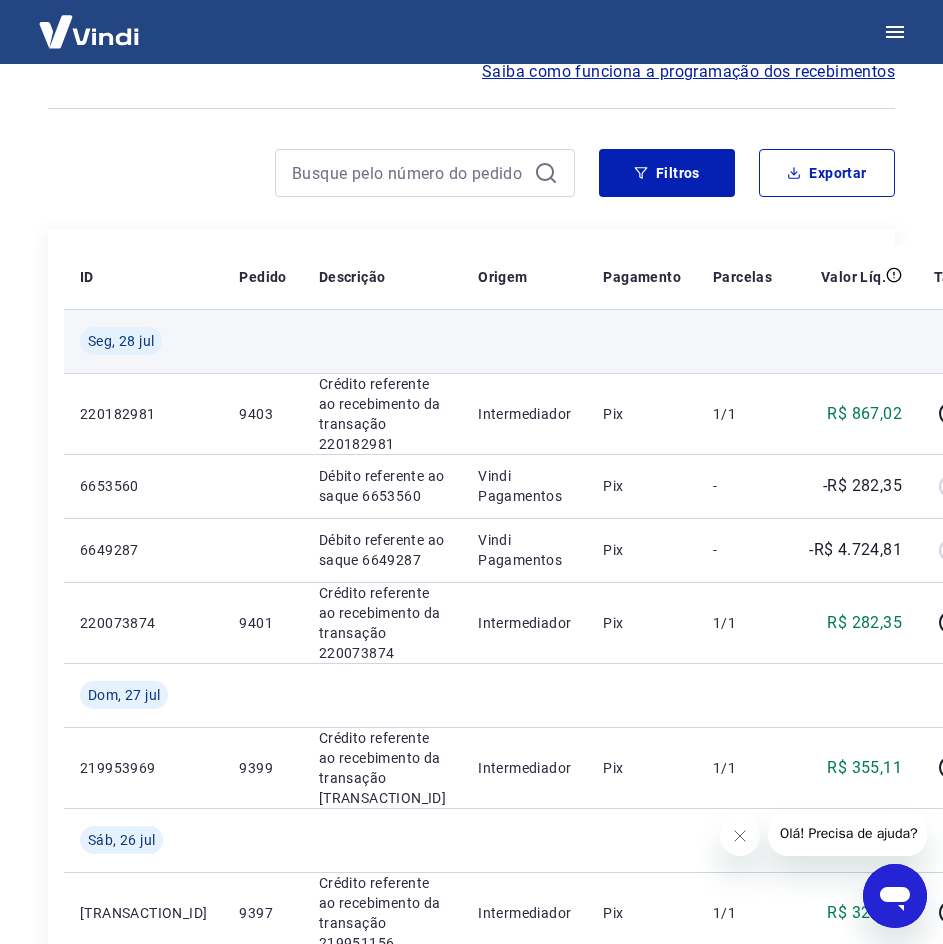 scroll, scrollTop: 0, scrollLeft: 0, axis: both 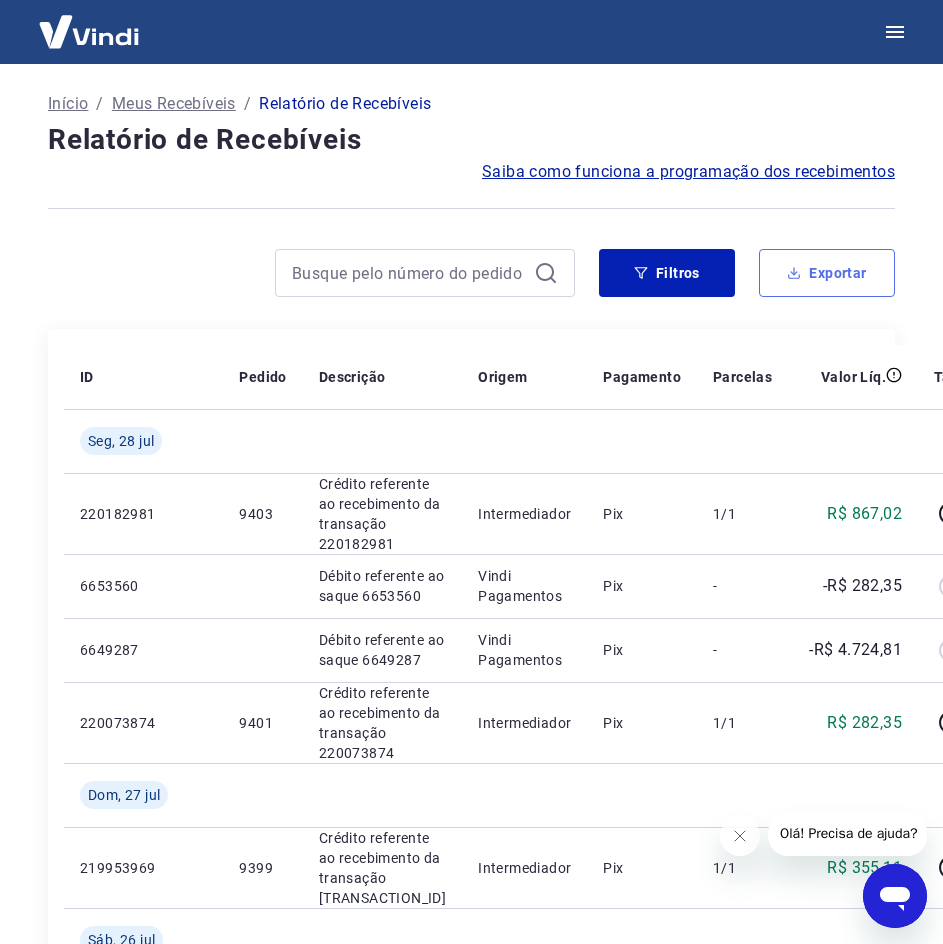 click on "Exportar" at bounding box center [827, 273] 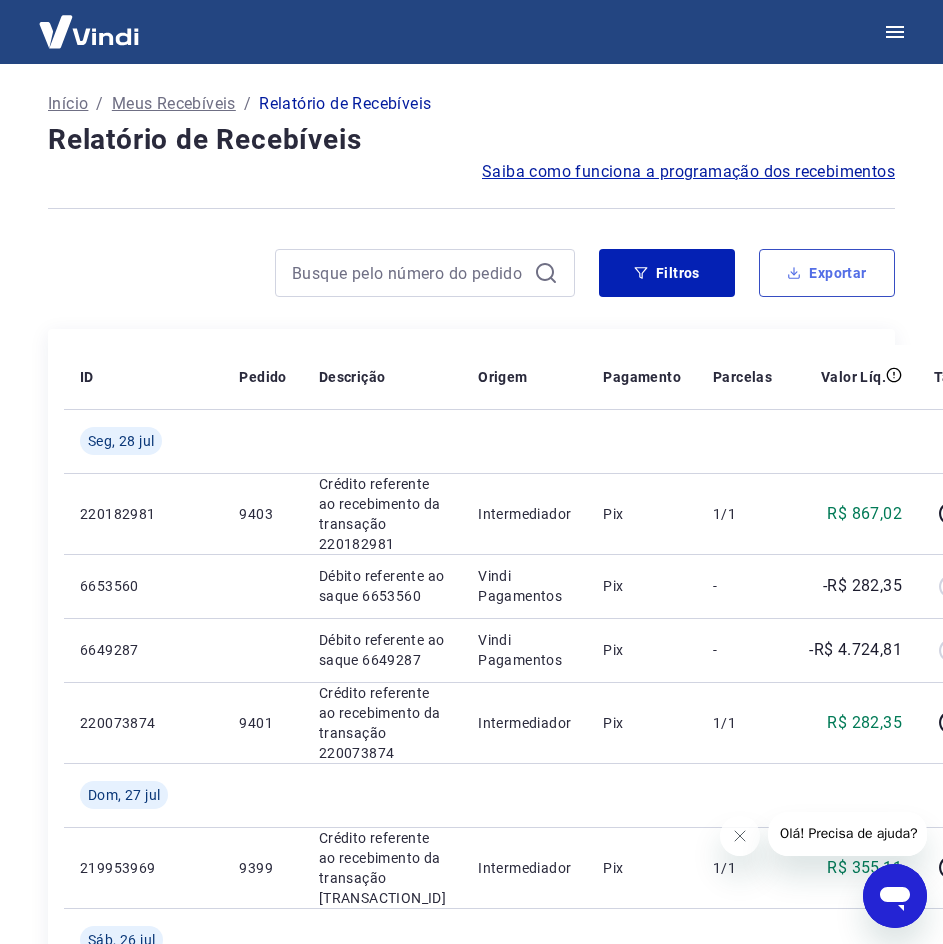 type on "28/07/2025" 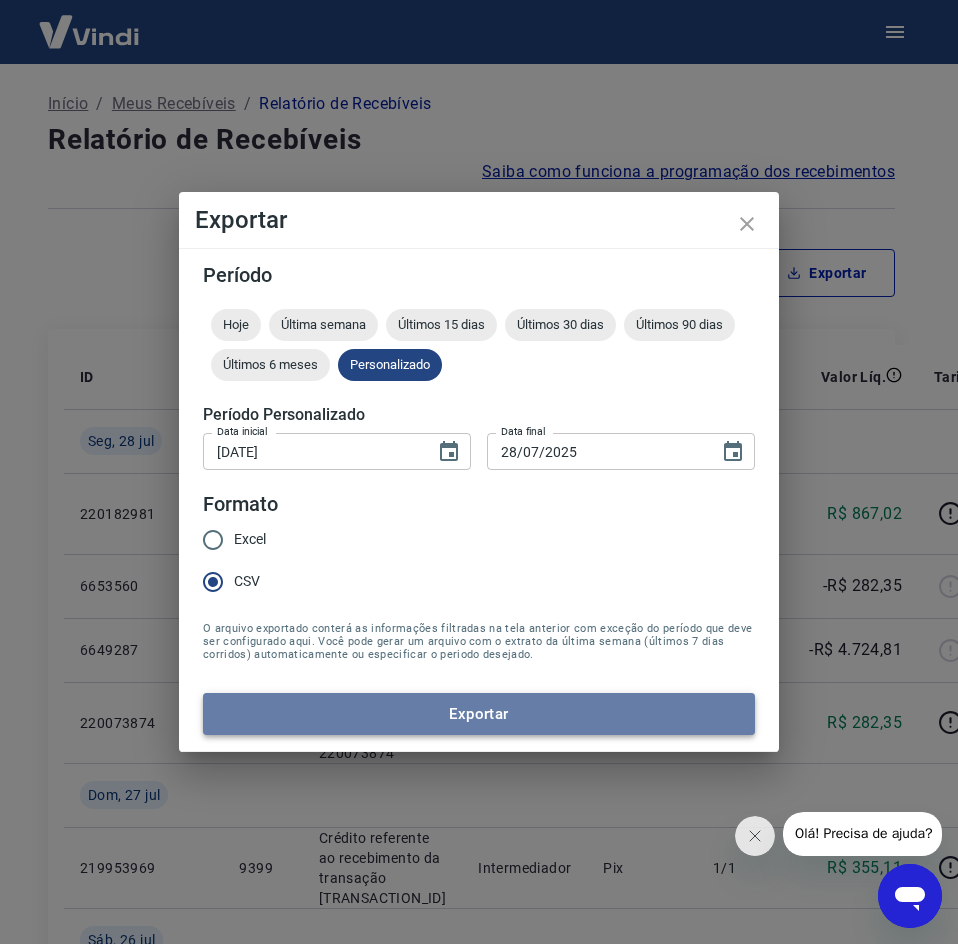 click on "Exportar" at bounding box center [479, 714] 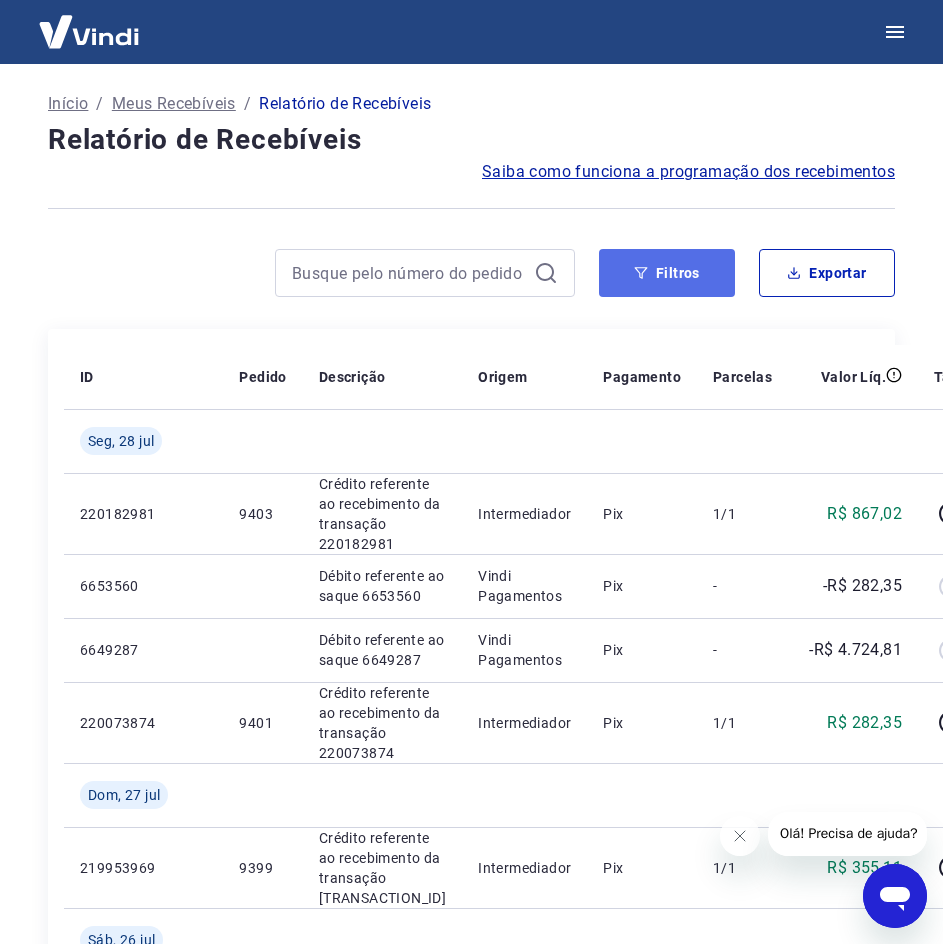 click on "Filtros" at bounding box center [667, 273] 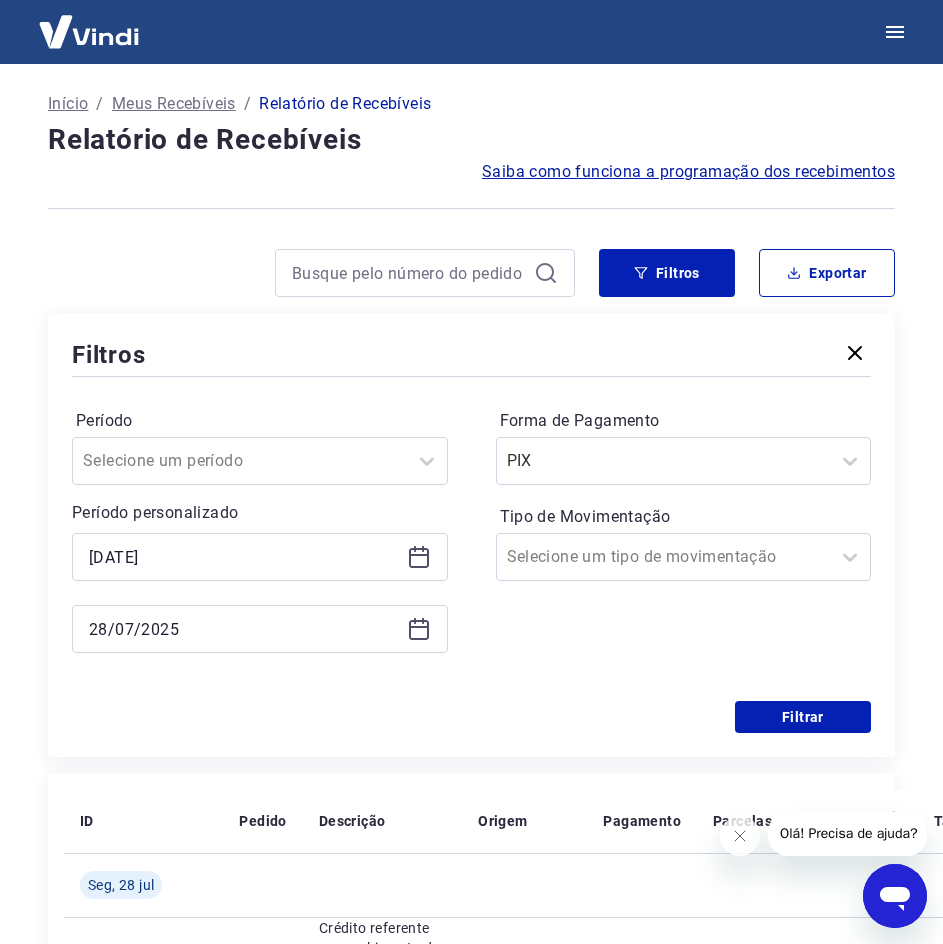 click 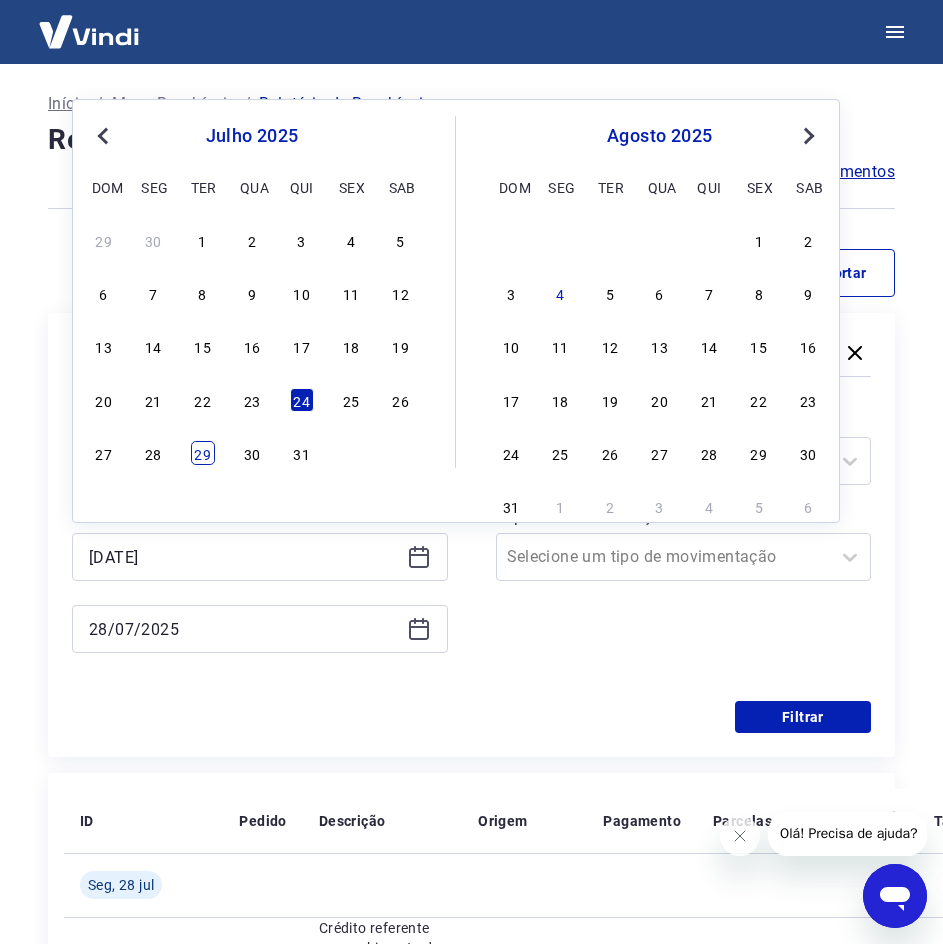 click on "29" at bounding box center [203, 453] 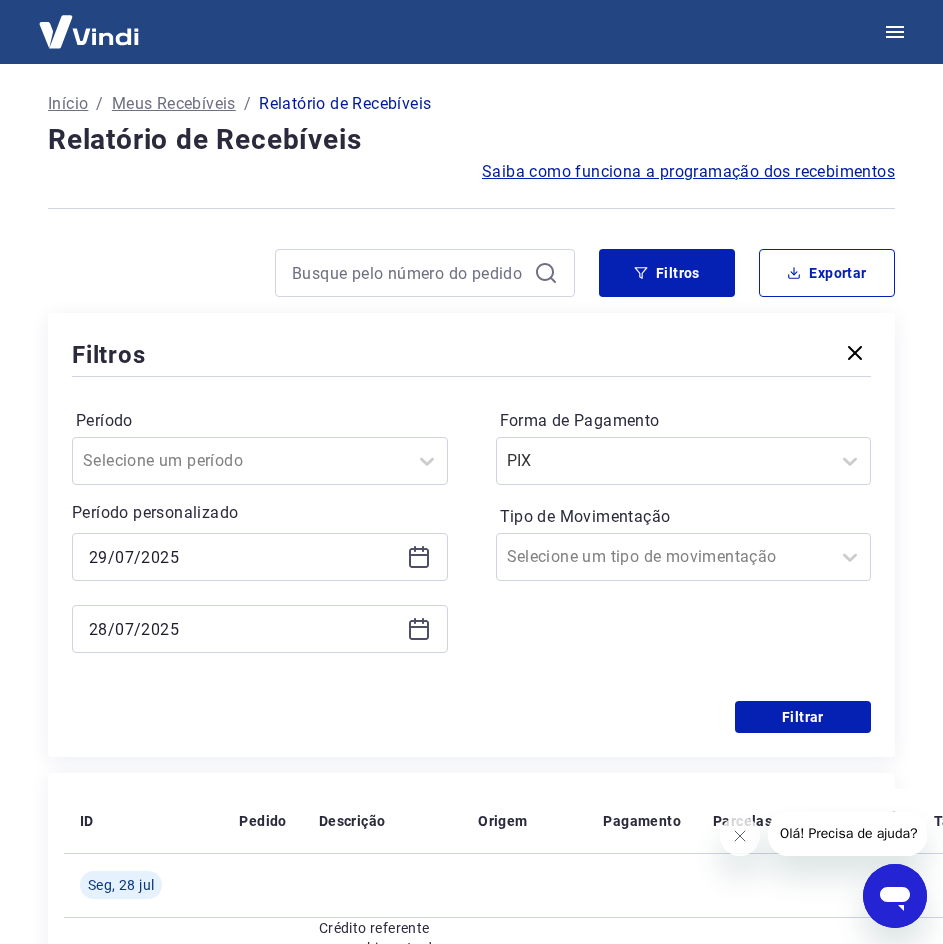 click 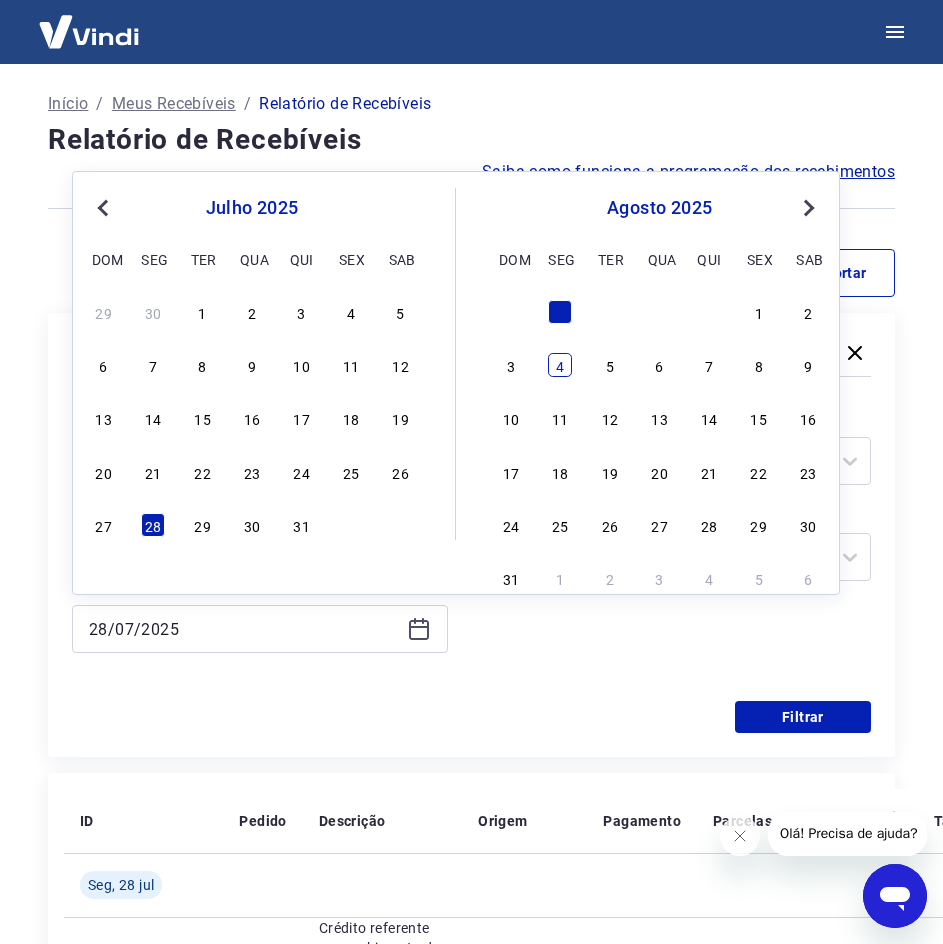 click on "4" at bounding box center [560, 365] 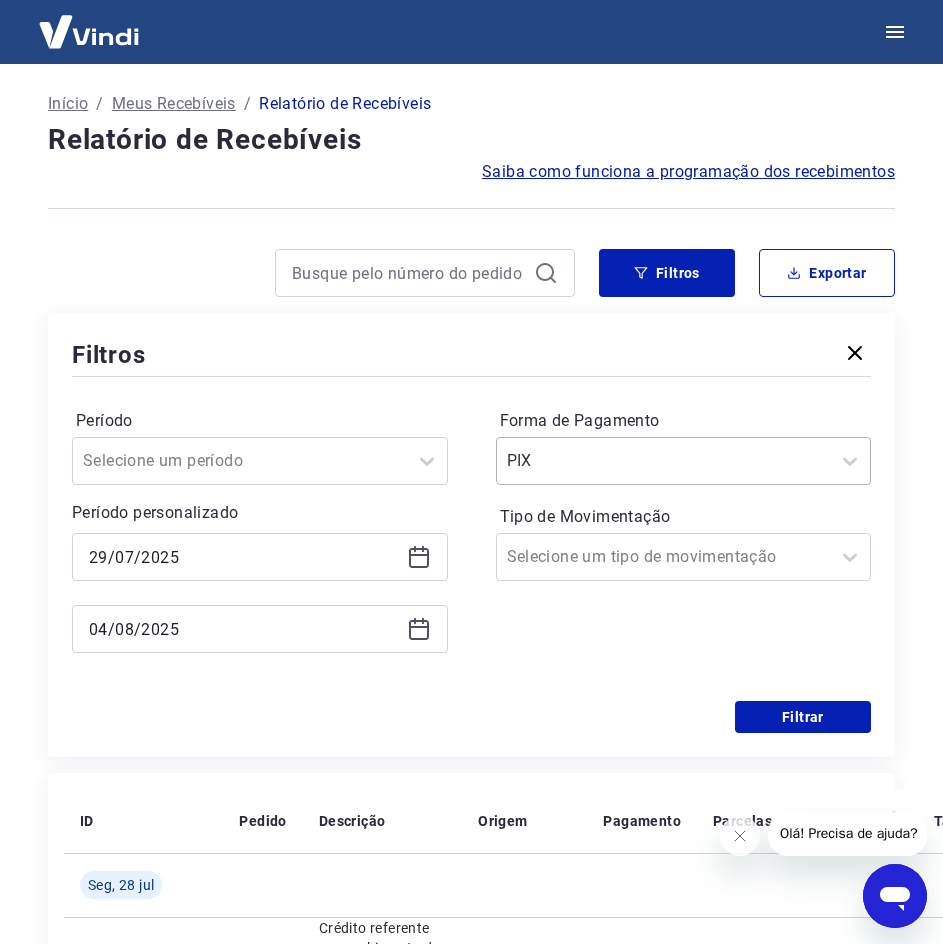 click on "PIX" at bounding box center [664, 461] 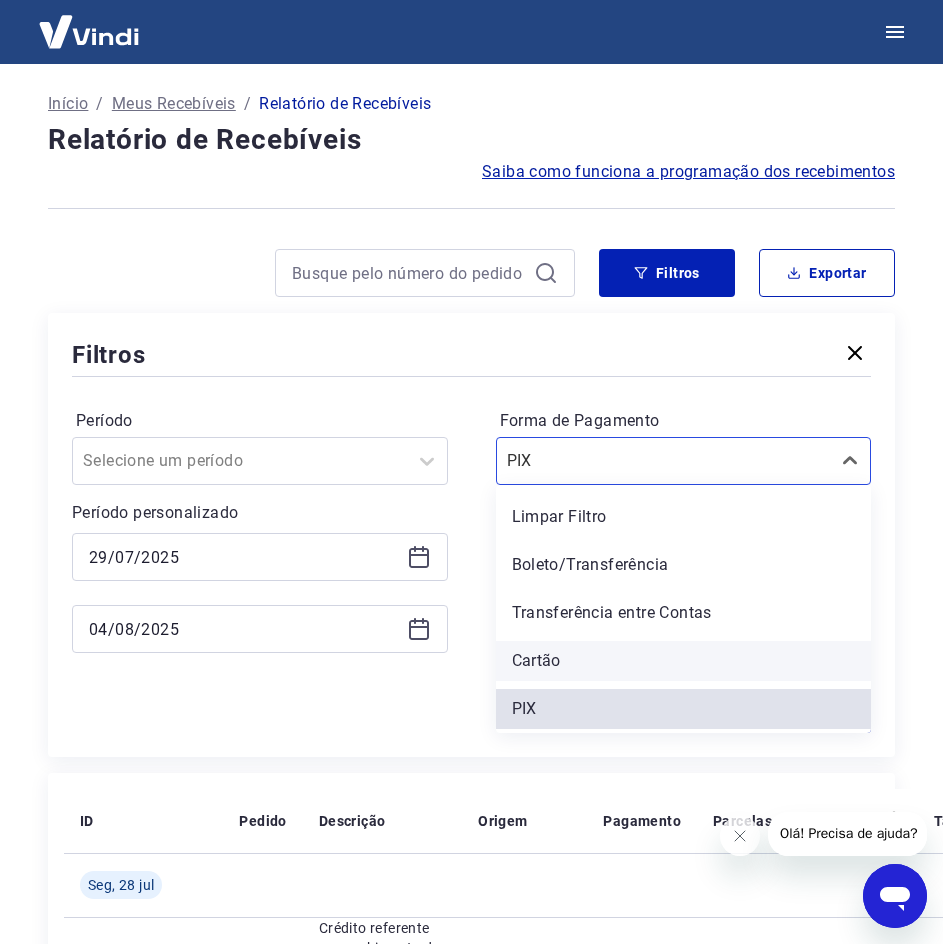 click on "Cartão" at bounding box center (684, 661) 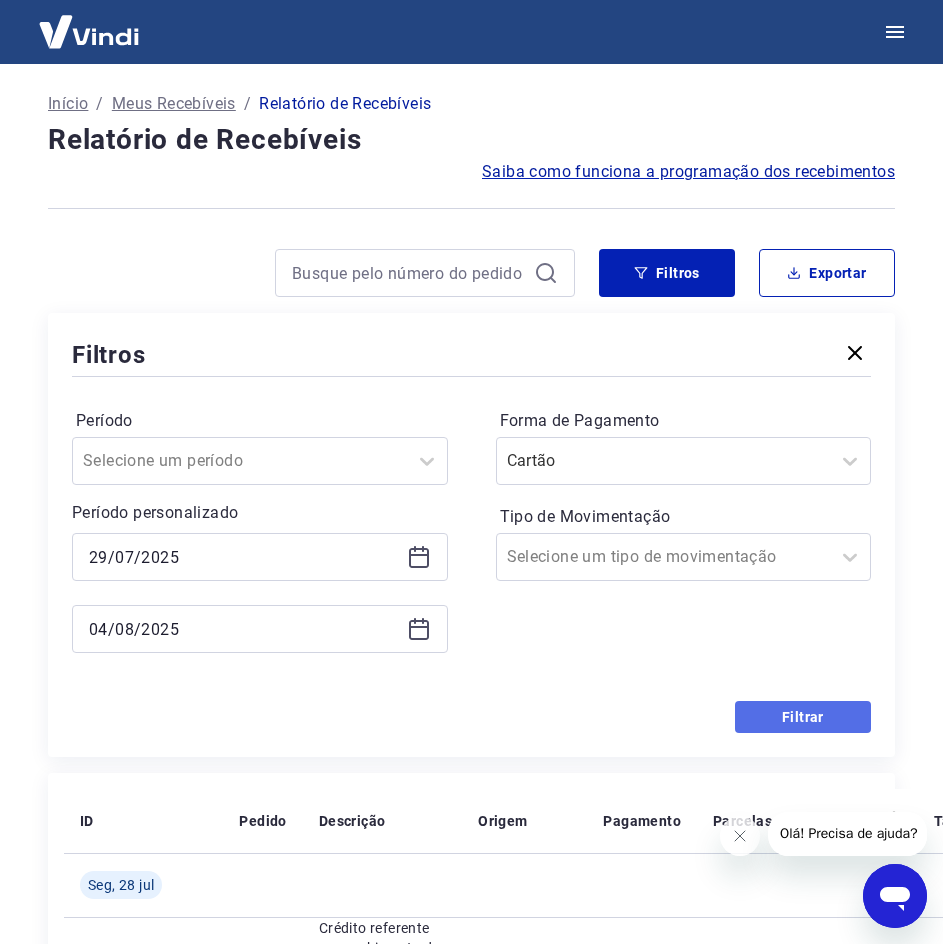 click on "Filtrar" at bounding box center [803, 717] 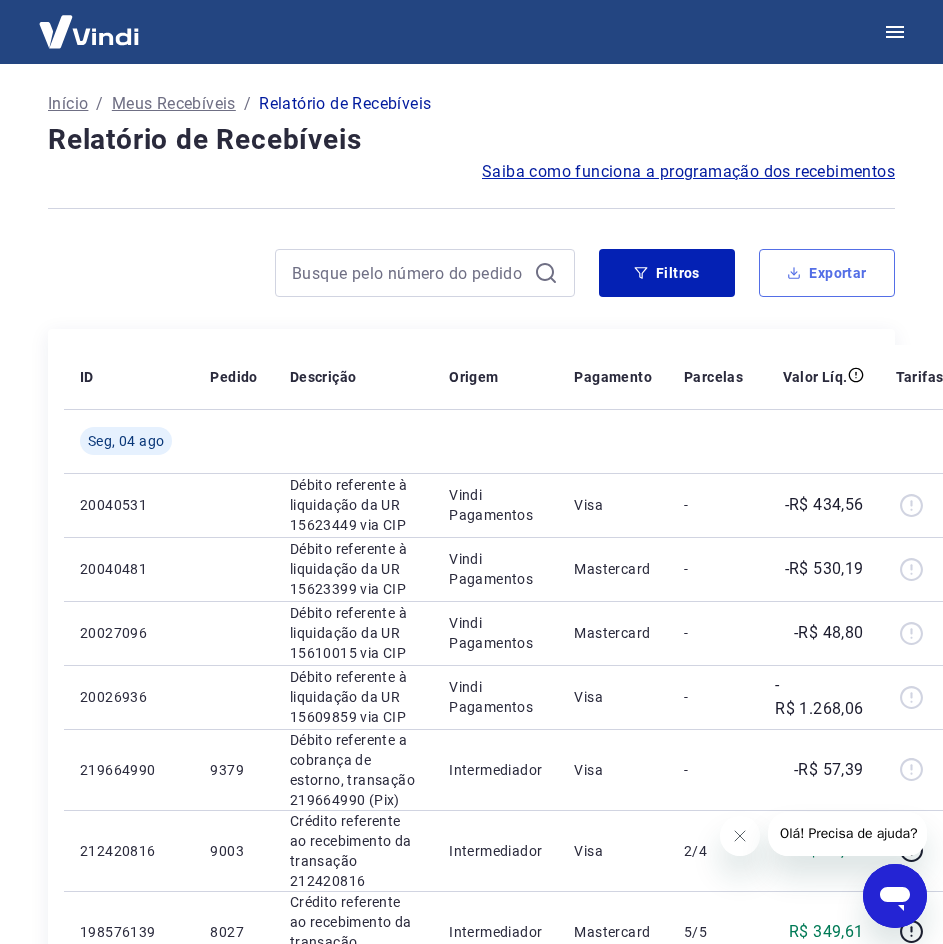 click on "Exportar" at bounding box center [827, 273] 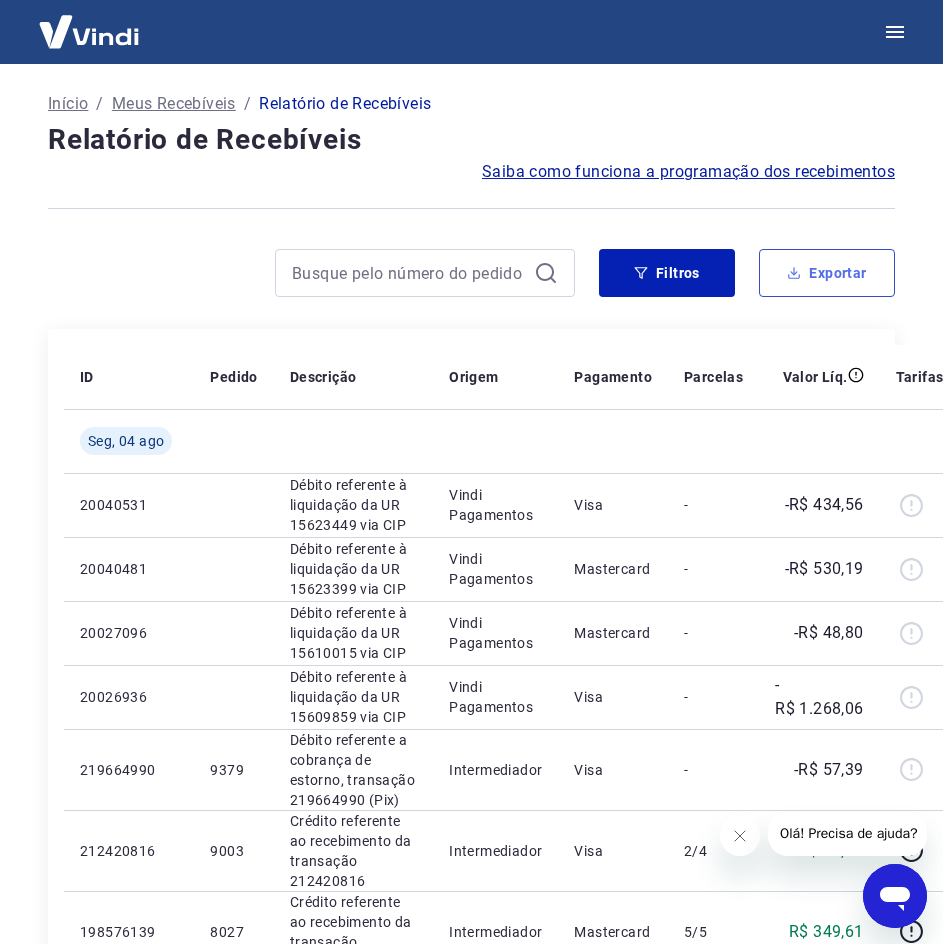 type on "29/07/2025" 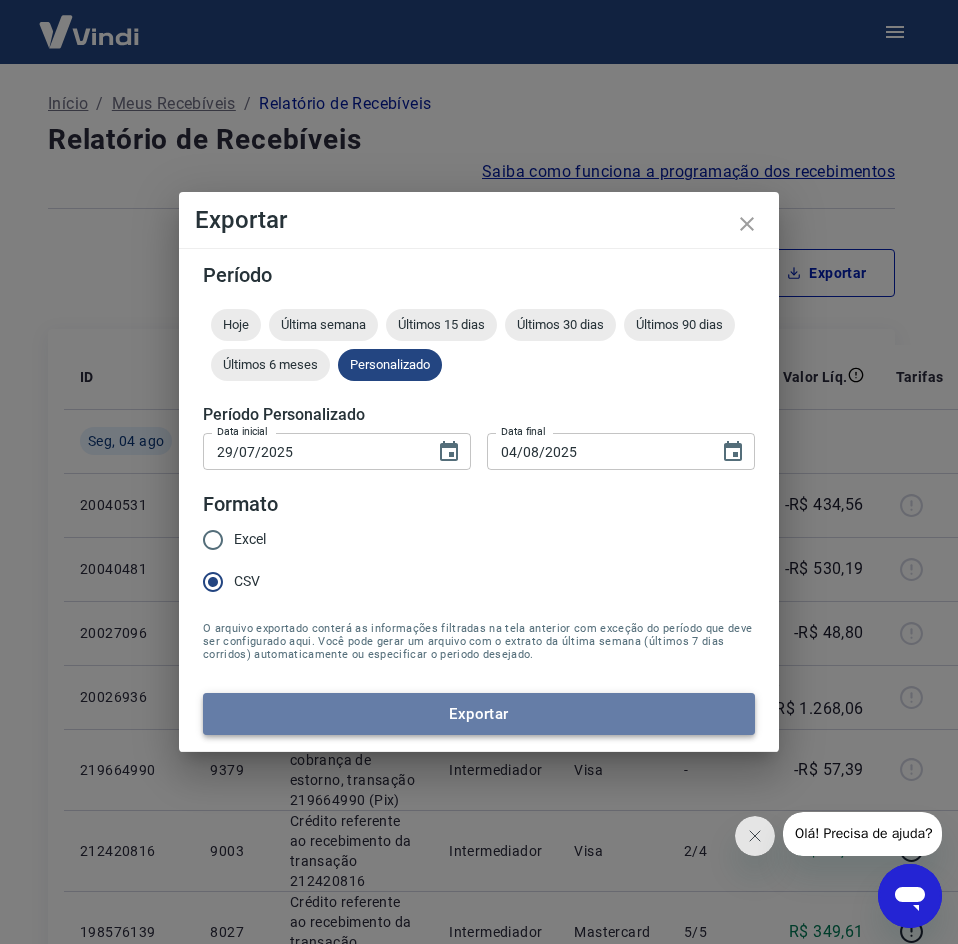 click on "Exportar" at bounding box center [479, 714] 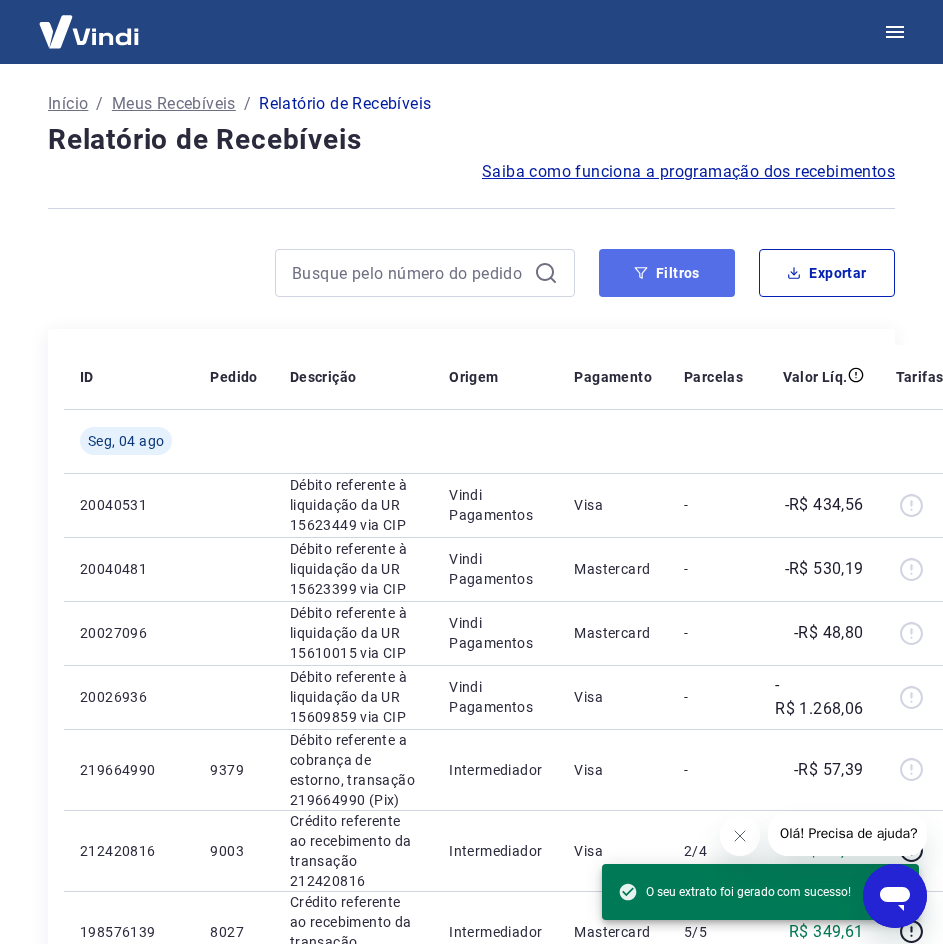 click on "Filtros" at bounding box center (667, 273) 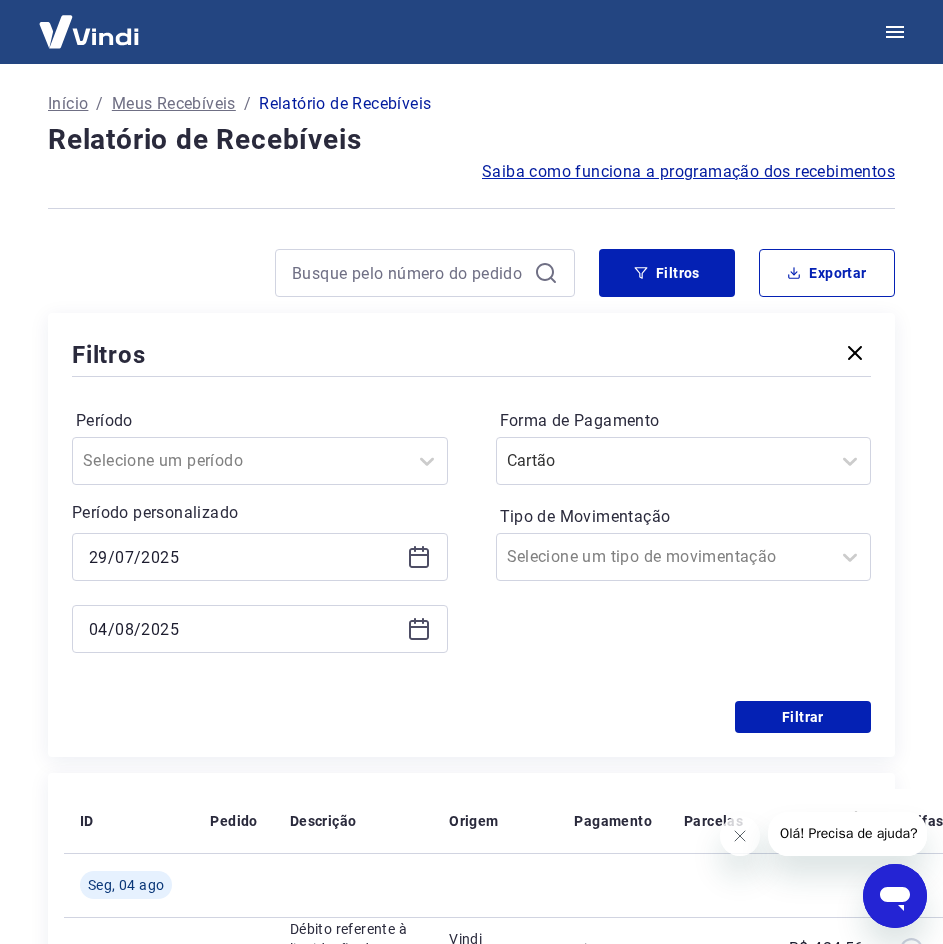 click 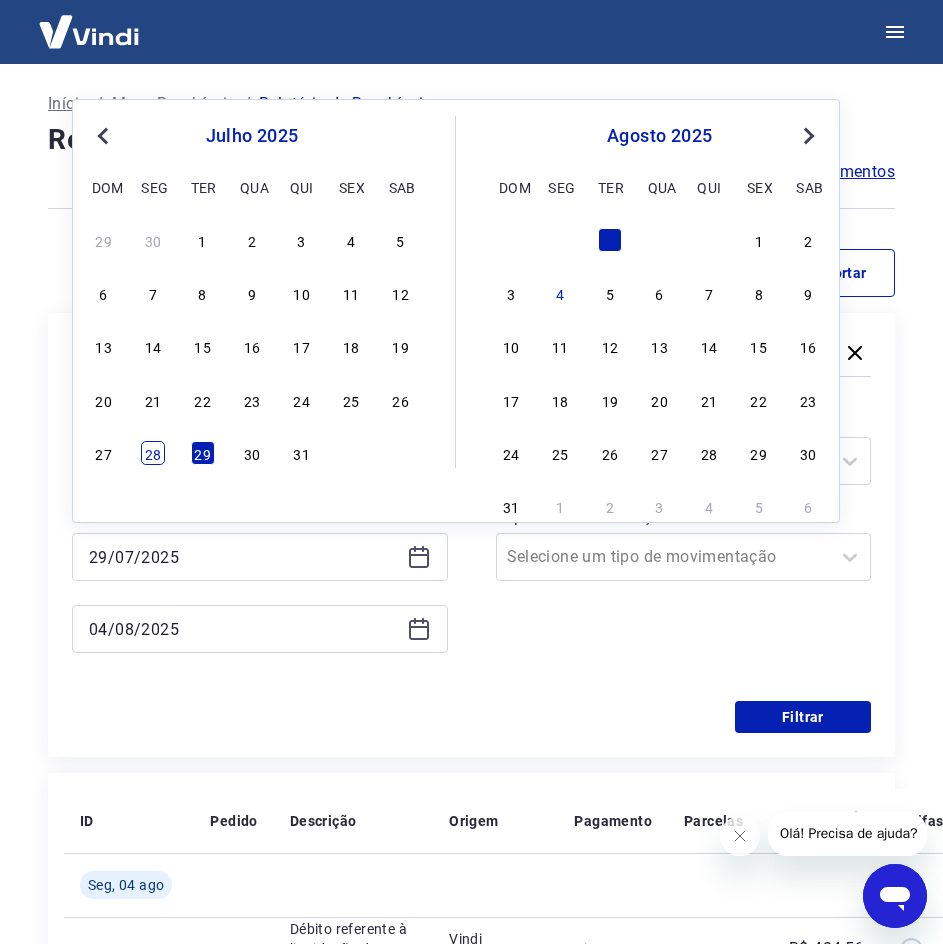 click on "28" at bounding box center (153, 453) 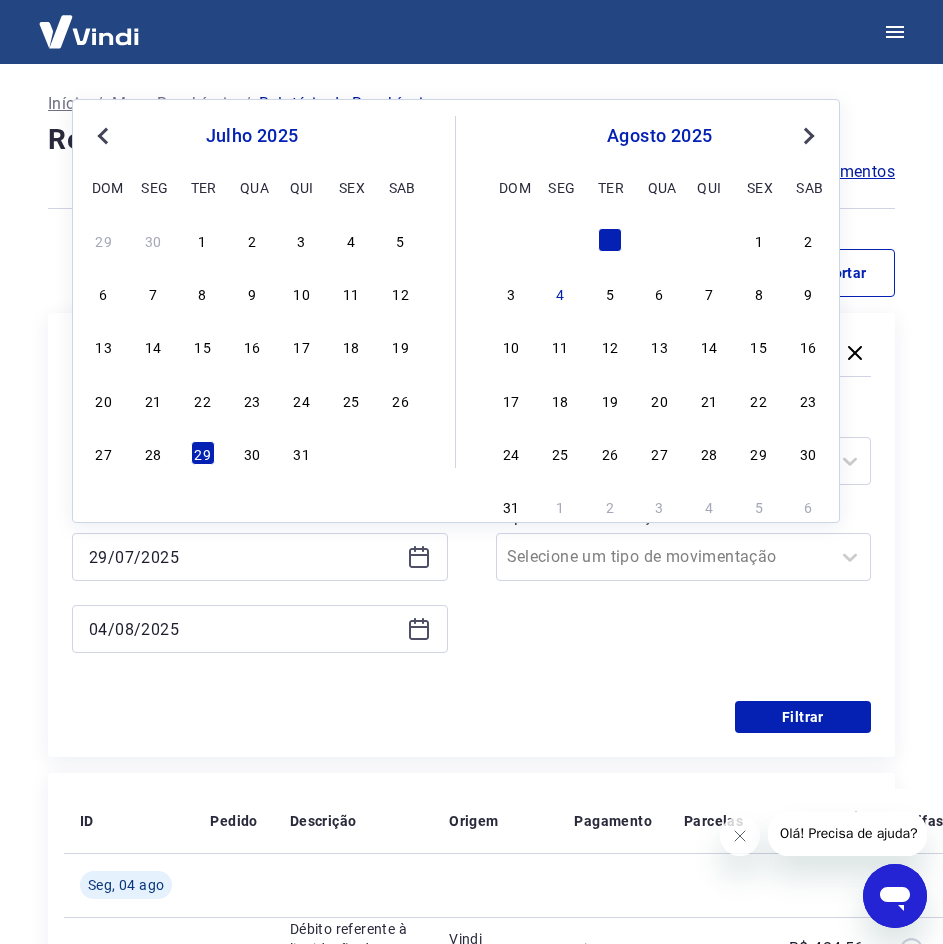 type on "28/07/2025" 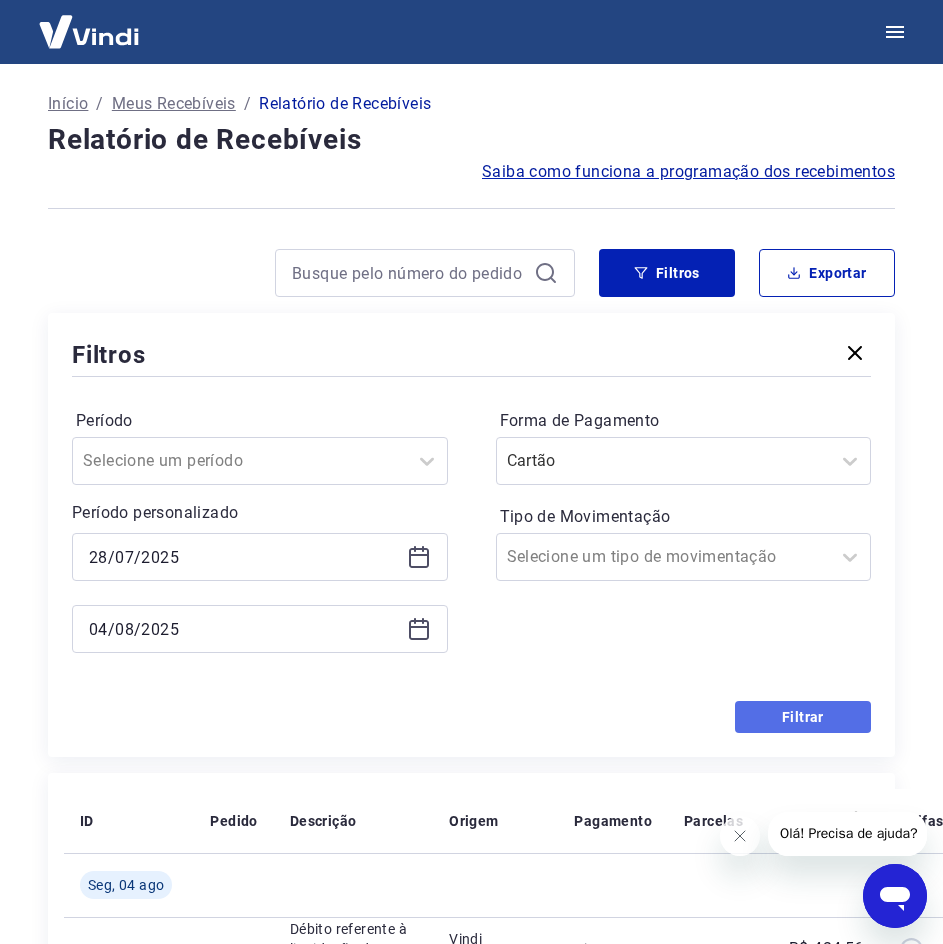 click on "Filtrar" at bounding box center [803, 717] 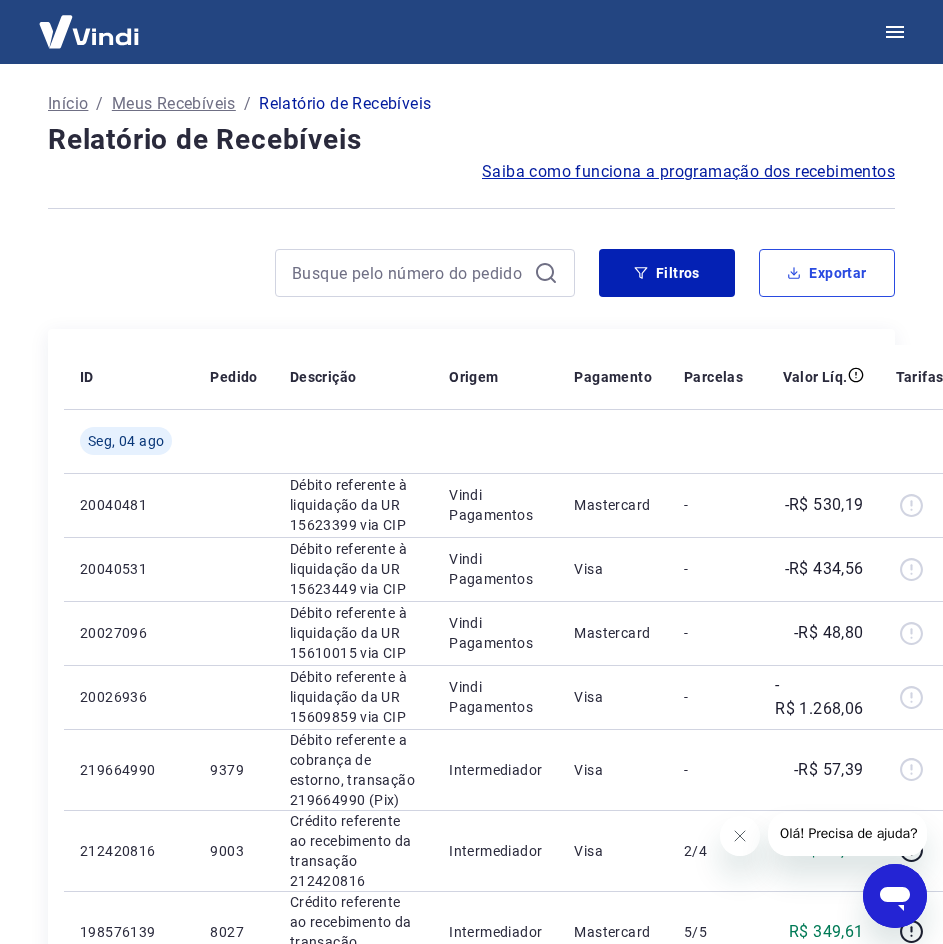 click on "Exportar" at bounding box center (827, 273) 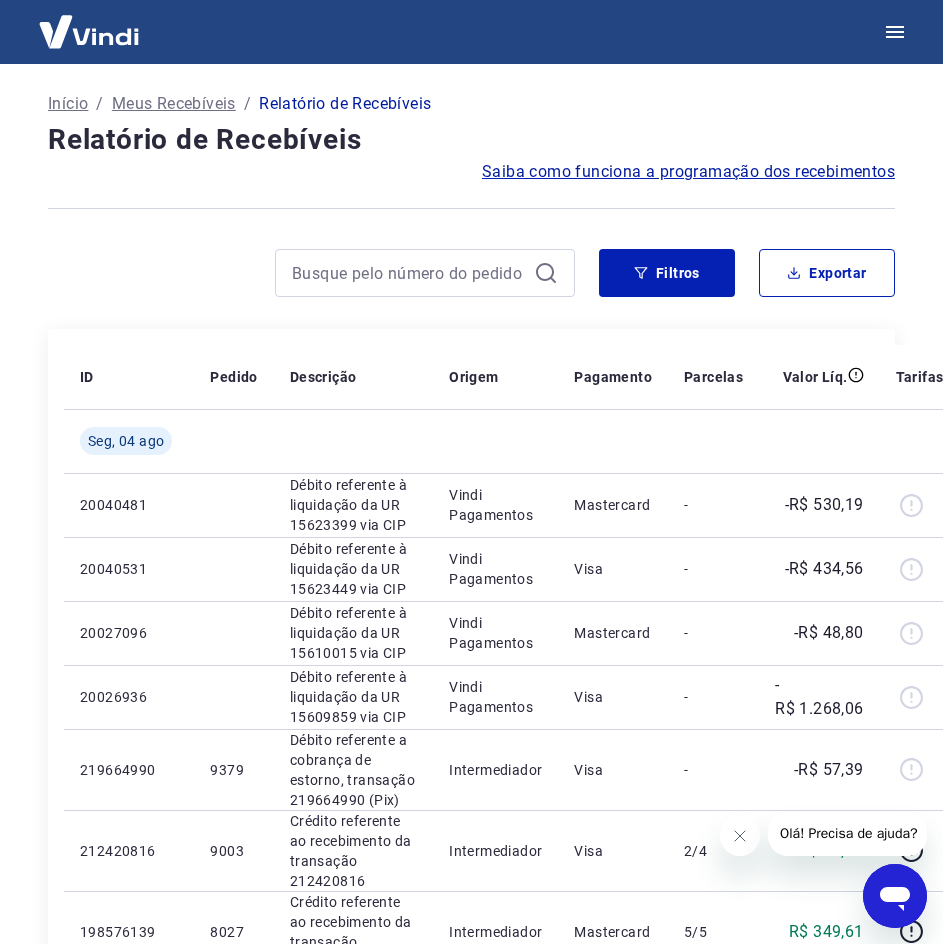 type on "28/07/2025" 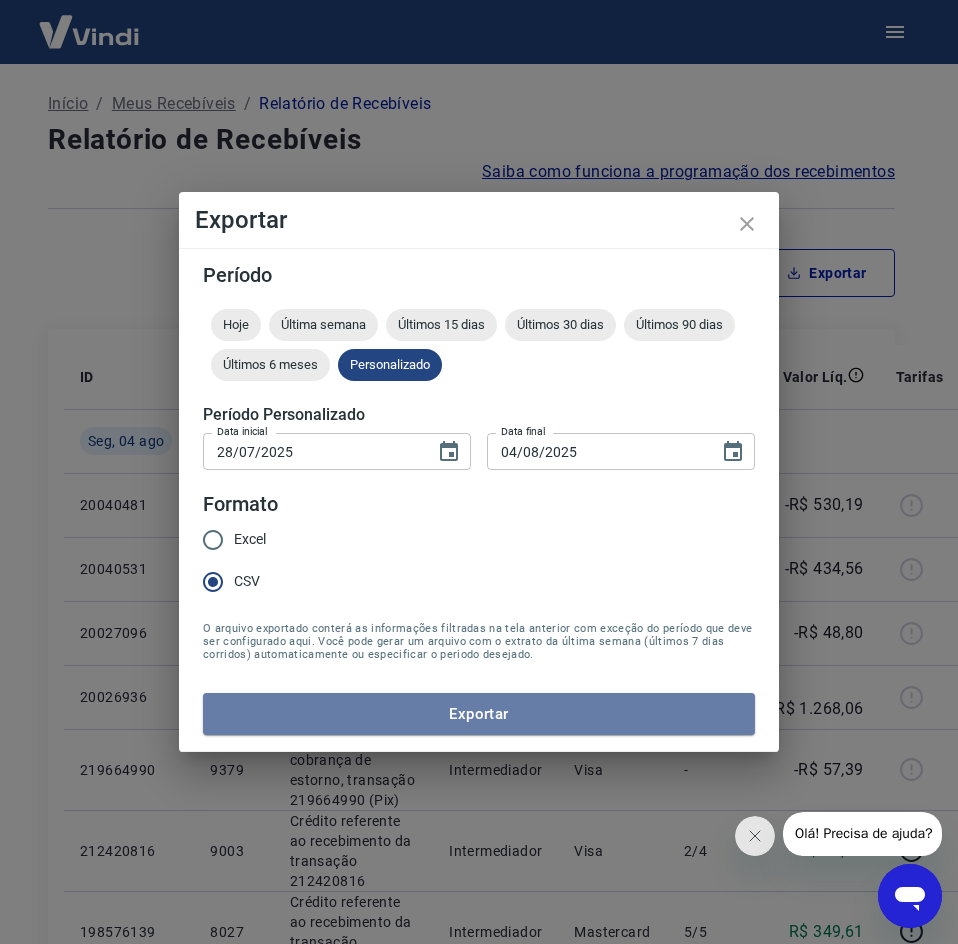 click on "Exportar" at bounding box center [479, 714] 